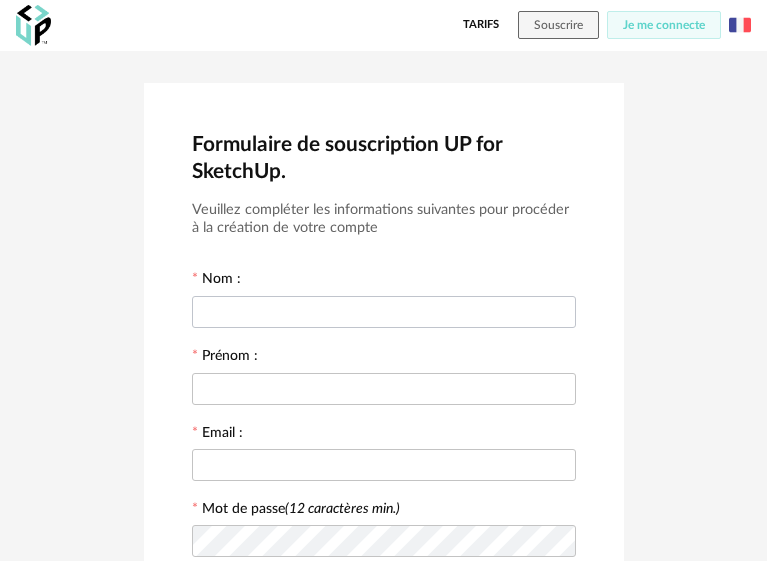 scroll, scrollTop: 0, scrollLeft: 0, axis: both 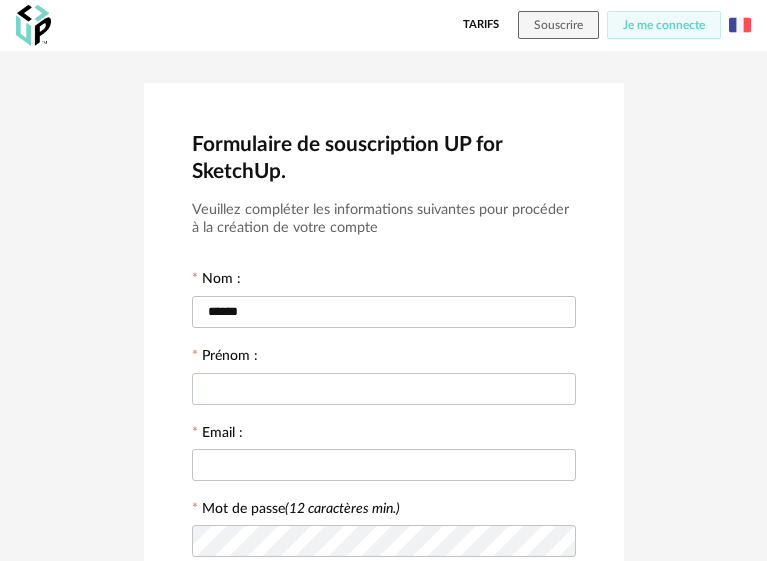 type on "******" 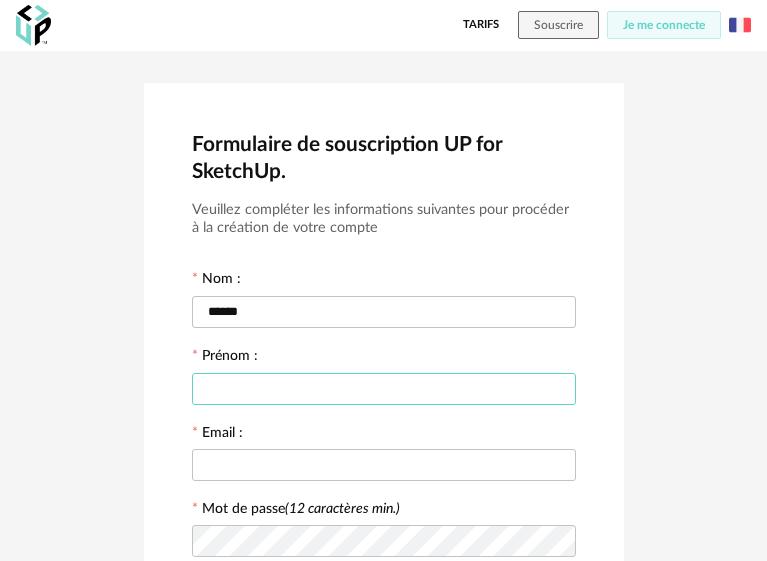 click at bounding box center [384, 389] 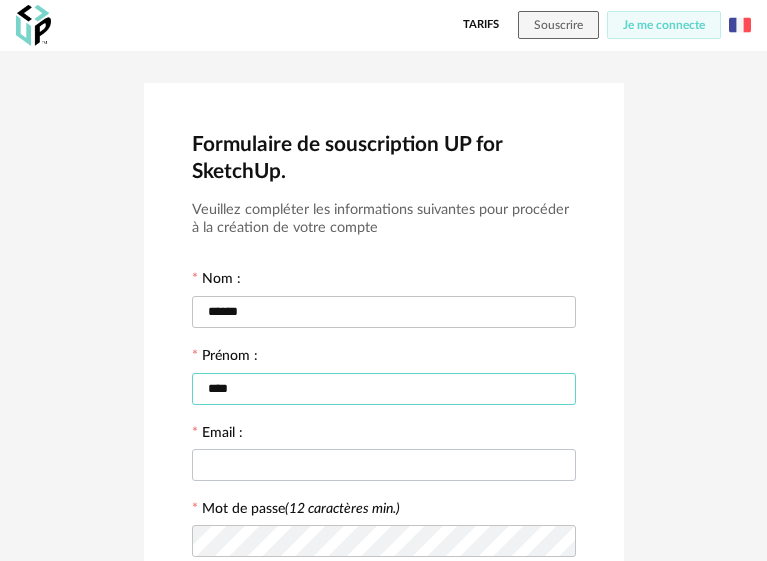 type on "****" 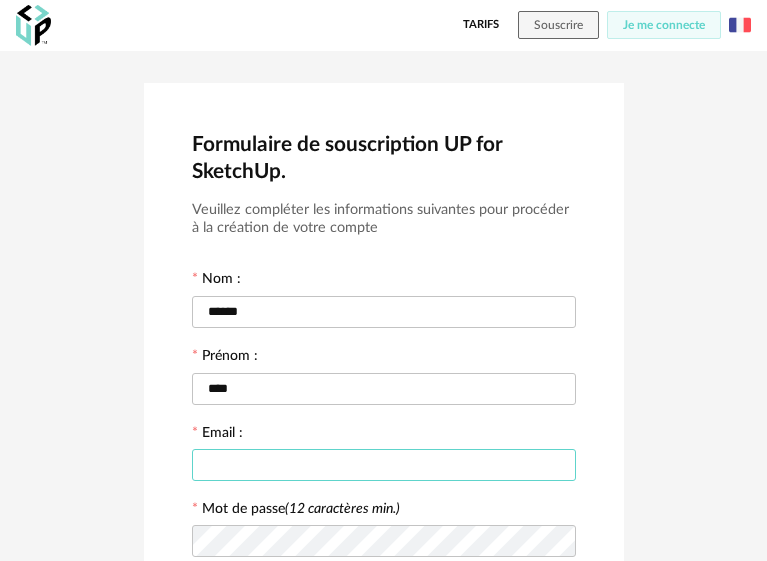 click at bounding box center [384, 465] 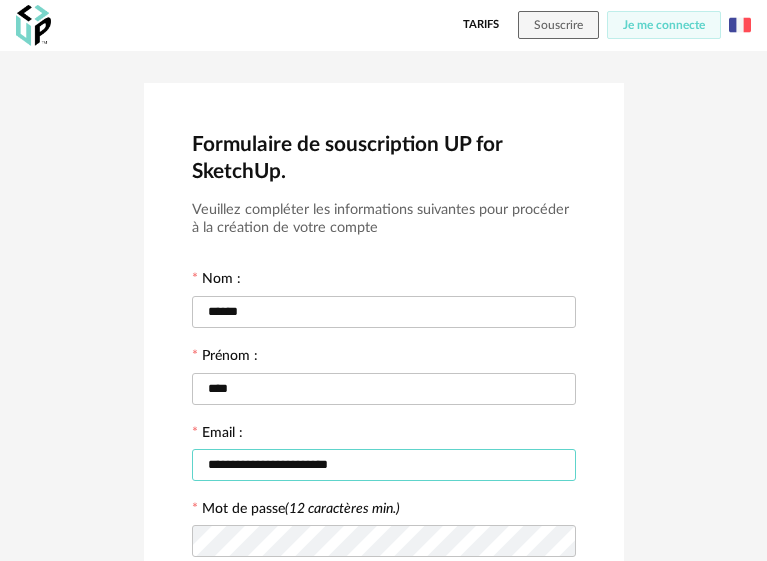 type on "**********" 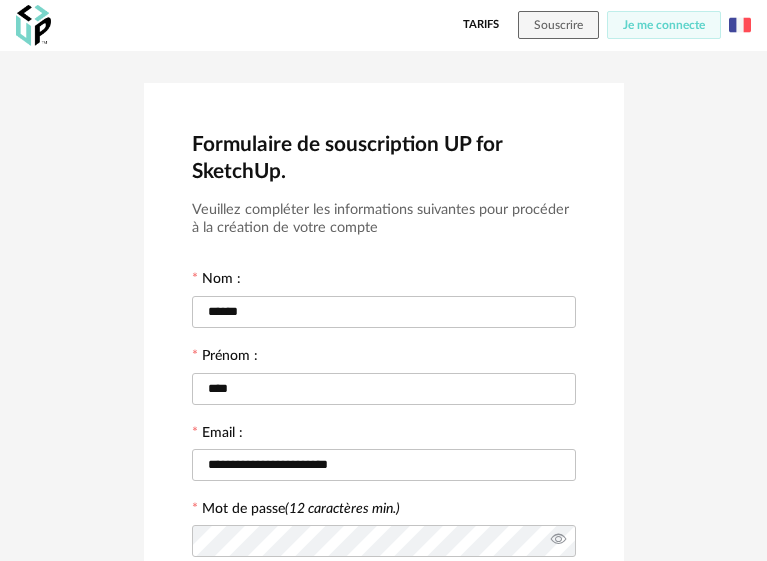 click at bounding box center [558, 541] 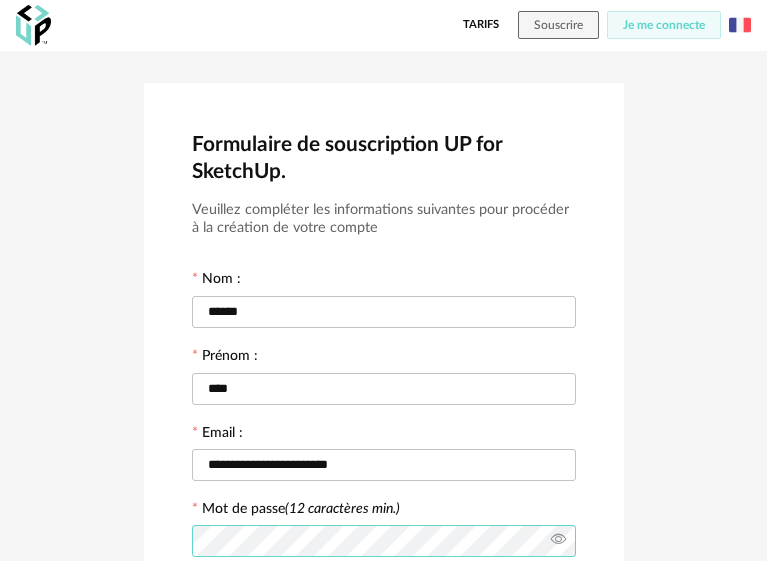 scroll, scrollTop: 200, scrollLeft: 0, axis: vertical 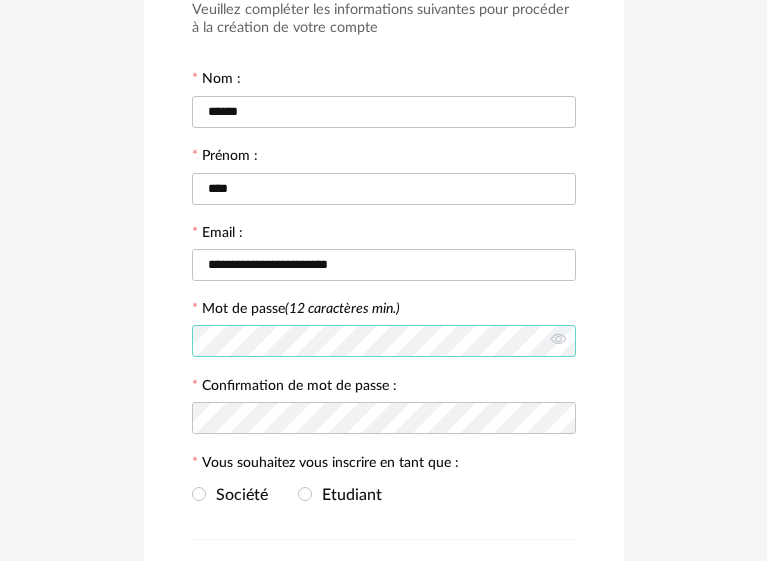 click on "**********" at bounding box center [383, 318] 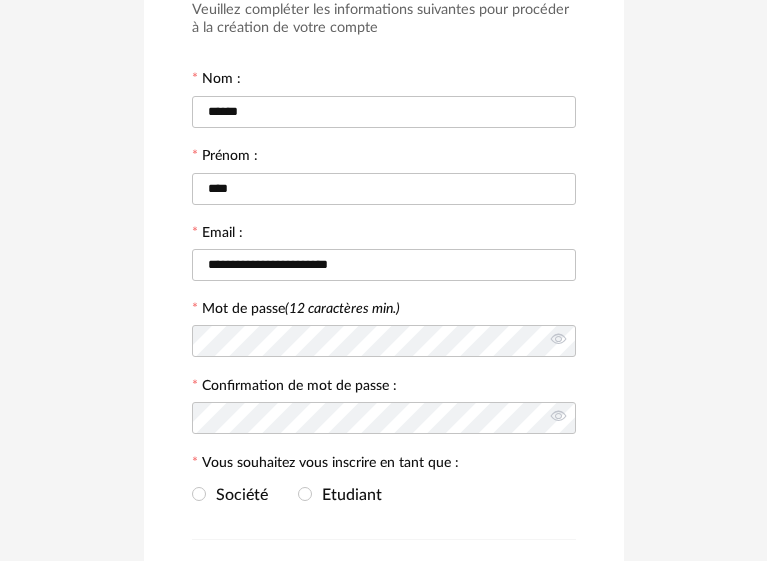 click on "Société   Etudiant" at bounding box center (287, 495) 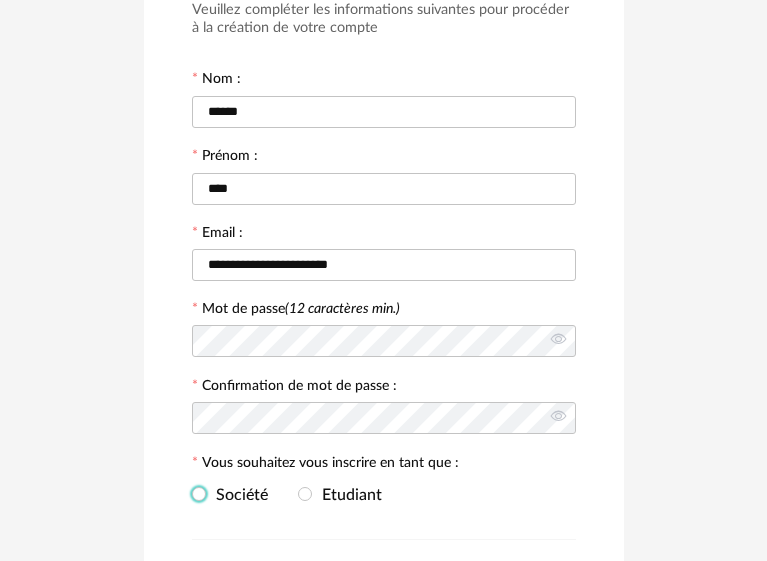 click on "Société" at bounding box center (237, 495) 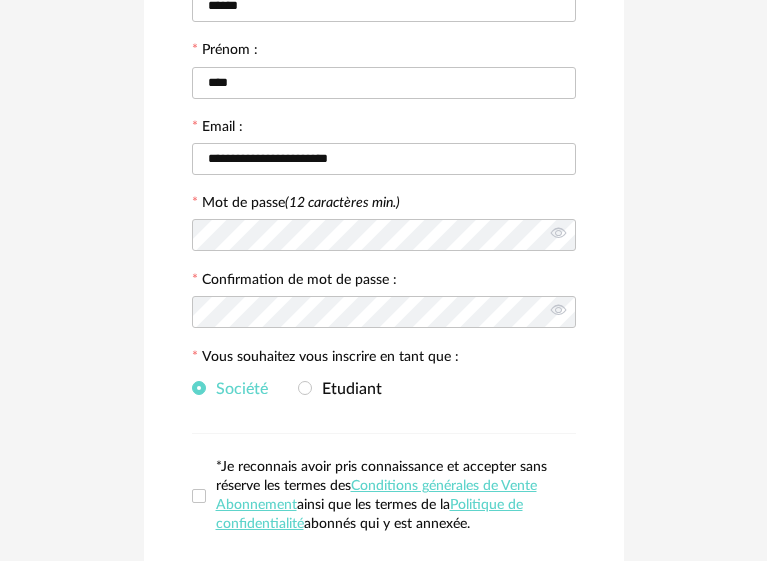 scroll, scrollTop: 462, scrollLeft: 0, axis: vertical 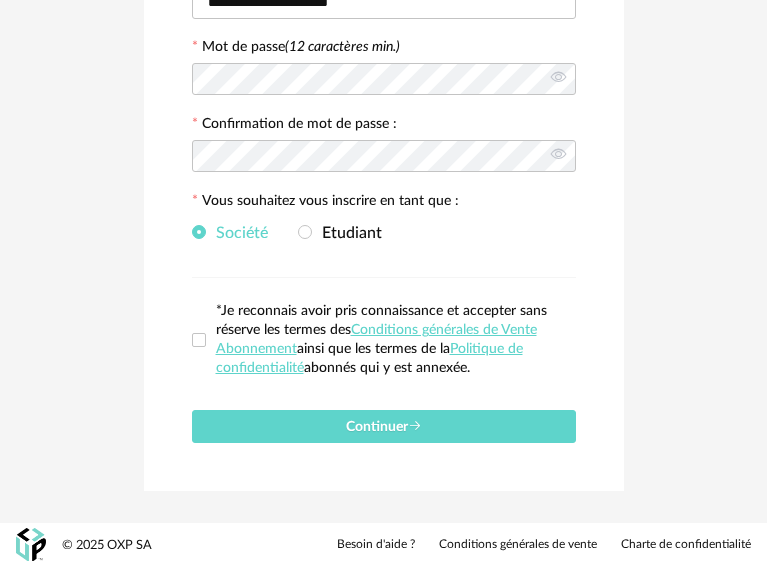click on "*Je reconnais avoir pris connaissance et accepter sans réserve les termes des  Conditions générales de Vente Abonnement  ainsi que les termes de la  Politique de confidentialité  abonnés qui y est annexée." at bounding box center (391, 340) 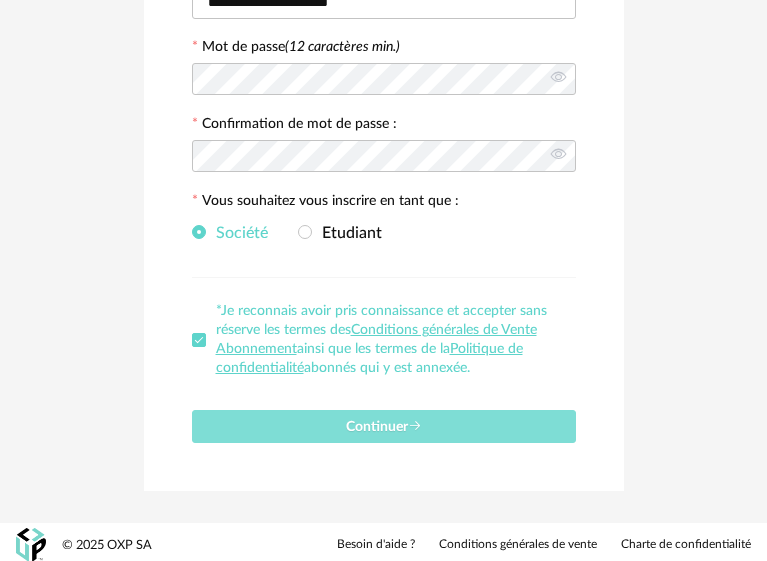 click on "Continuer" at bounding box center (384, 426) 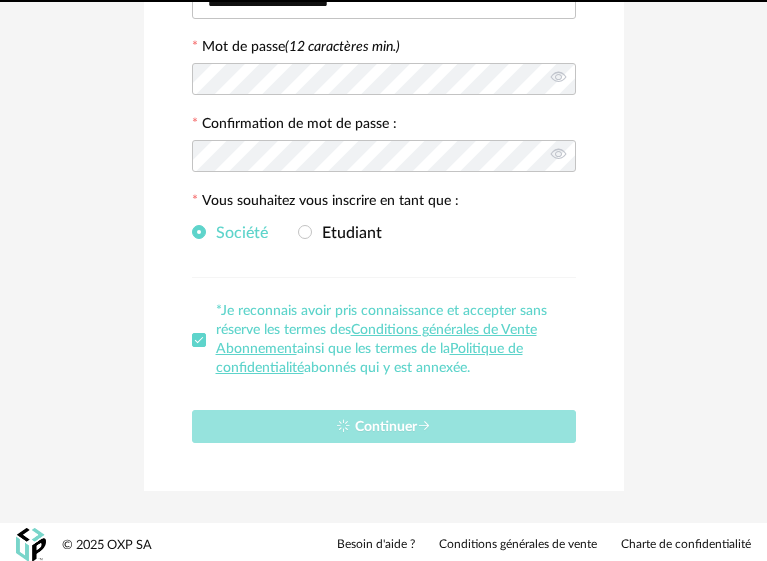 type 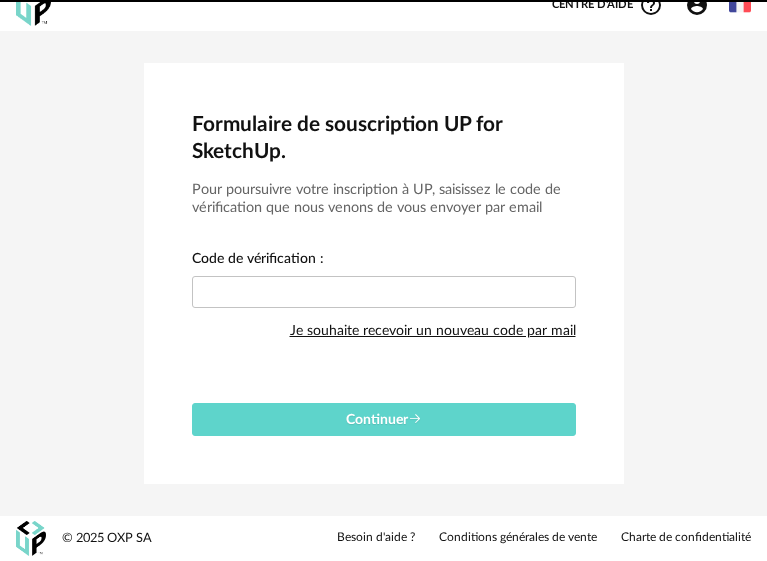 scroll, scrollTop: 17, scrollLeft: 0, axis: vertical 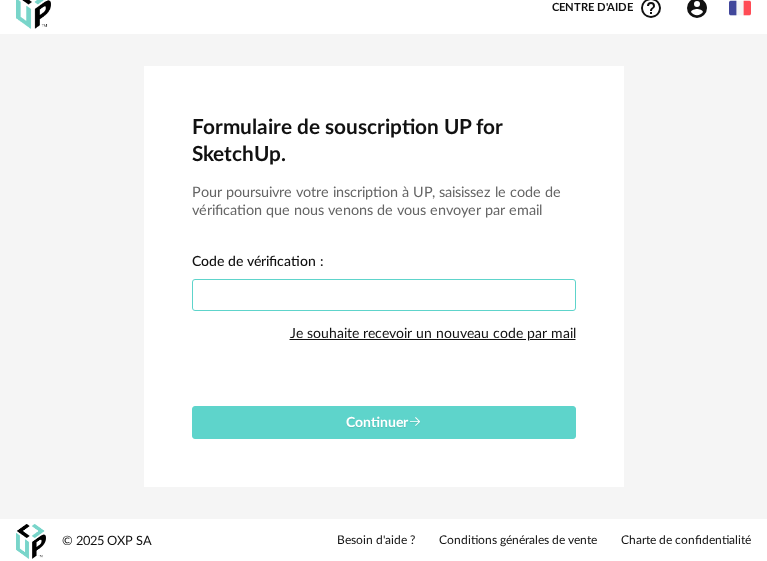 paste on "****" 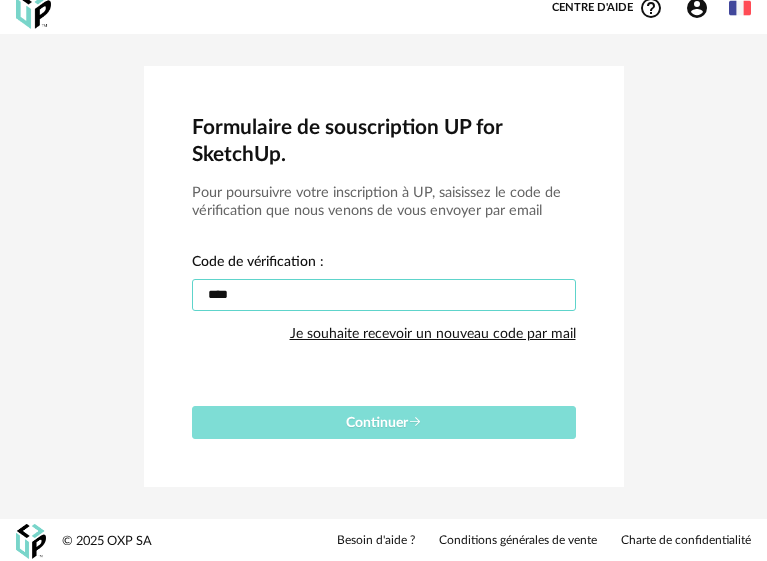 type on "****" 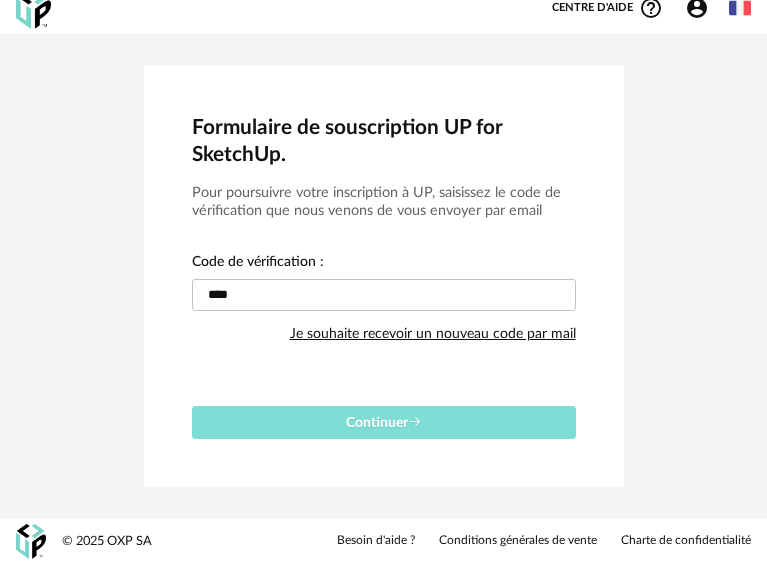 click at bounding box center [415, 422] 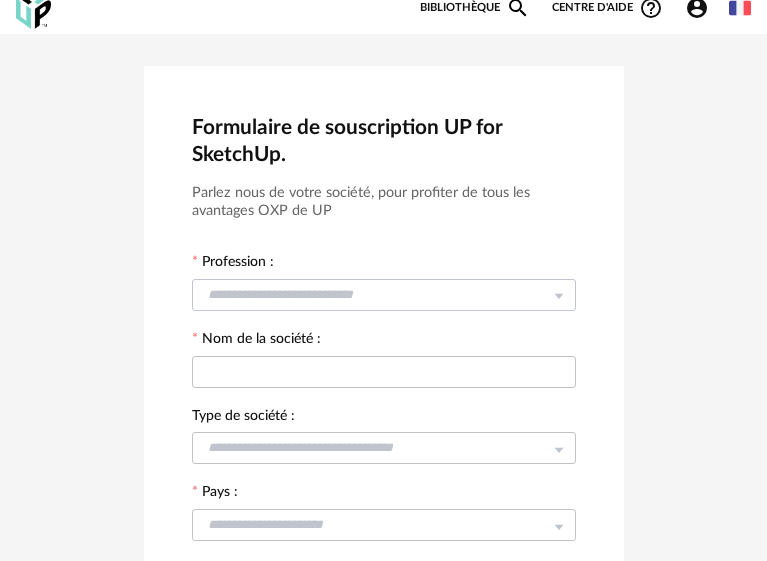click at bounding box center [384, 294] 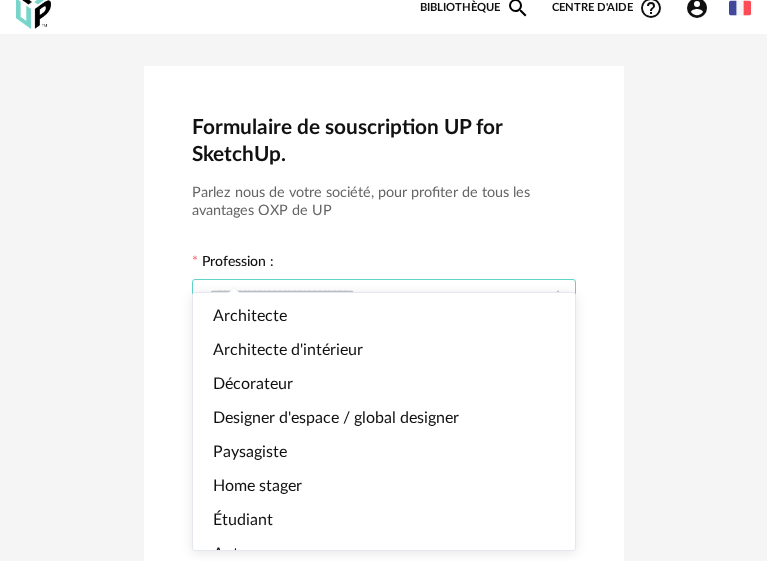 click at bounding box center (384, 295) 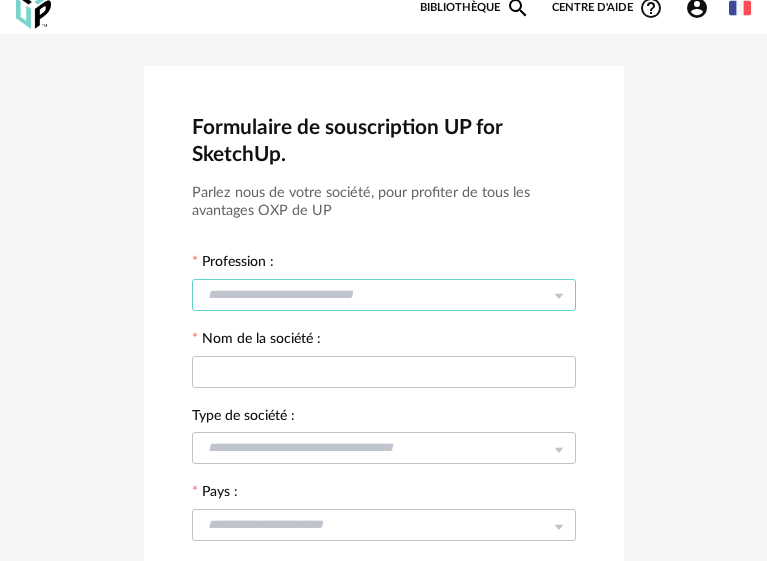 click at bounding box center (384, 295) 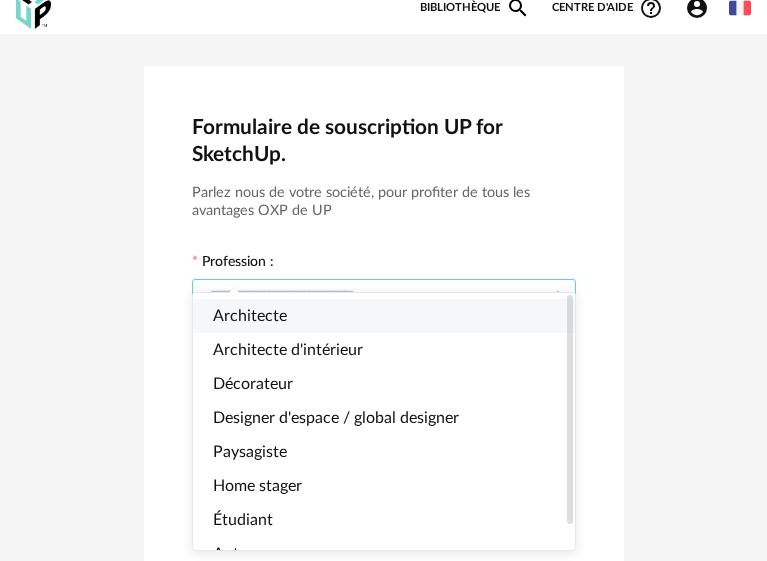 click on "Architecte" at bounding box center (392, 316) 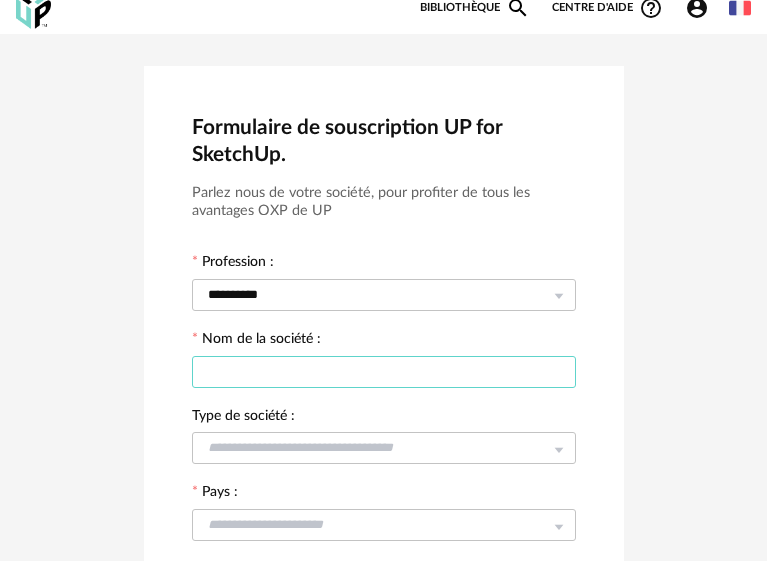 click at bounding box center [384, 372] 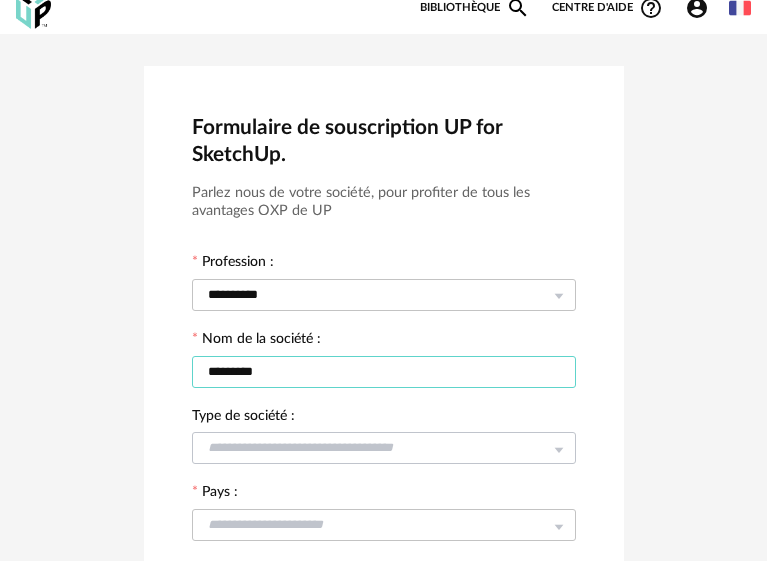 type on "*********" 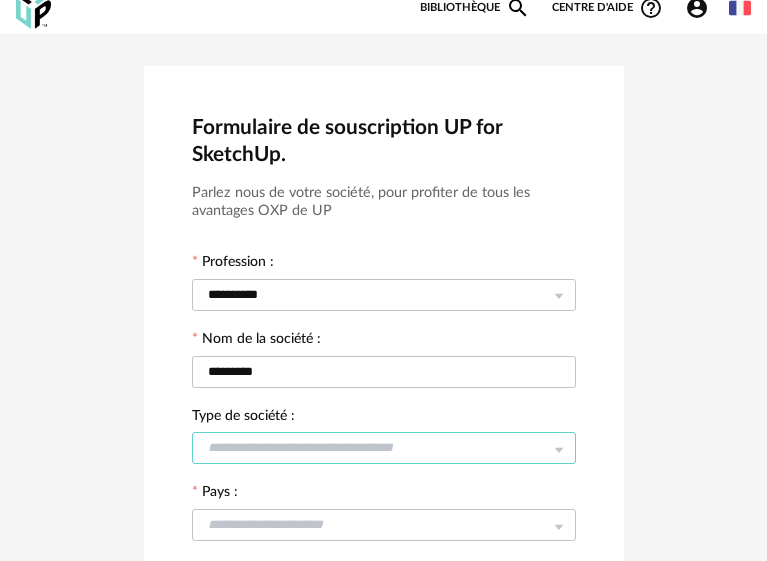 click at bounding box center (384, 448) 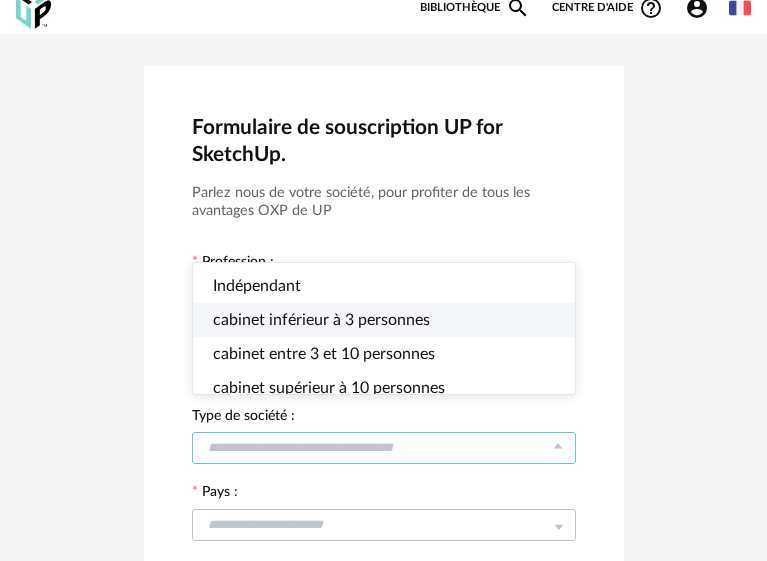 click on "cabinet inférieur à 3 personnes" at bounding box center [321, 320] 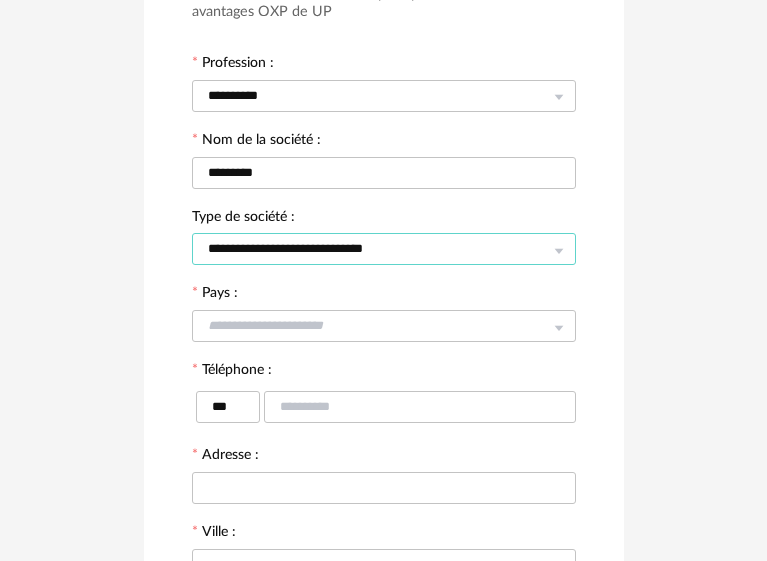 scroll, scrollTop: 217, scrollLeft: 0, axis: vertical 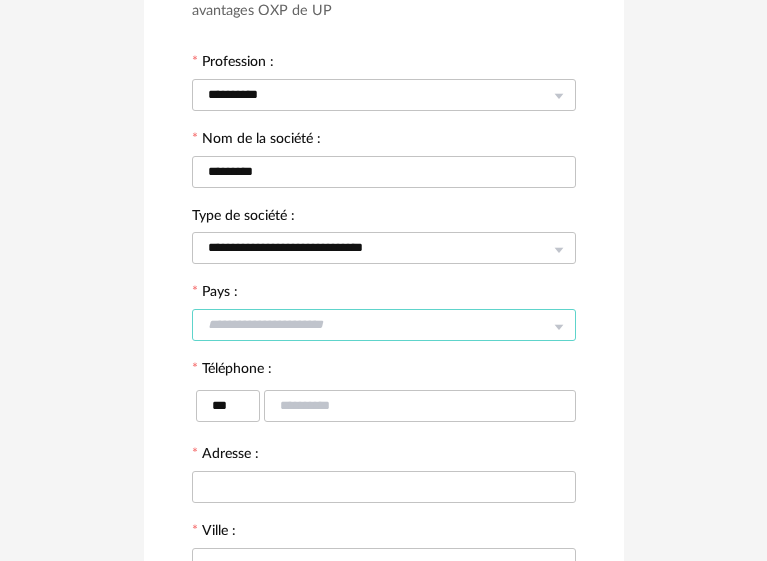 click at bounding box center (384, 325) 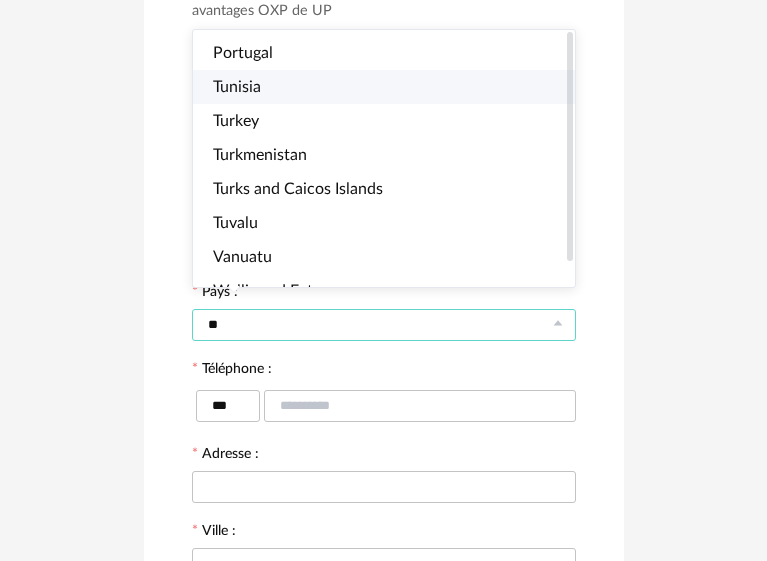 click on "Tunisia" at bounding box center (392, 87) 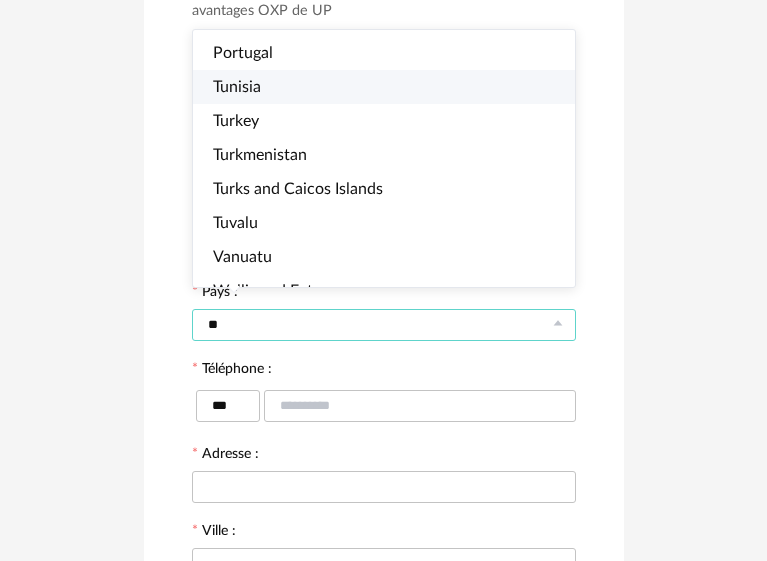 type on "*******" 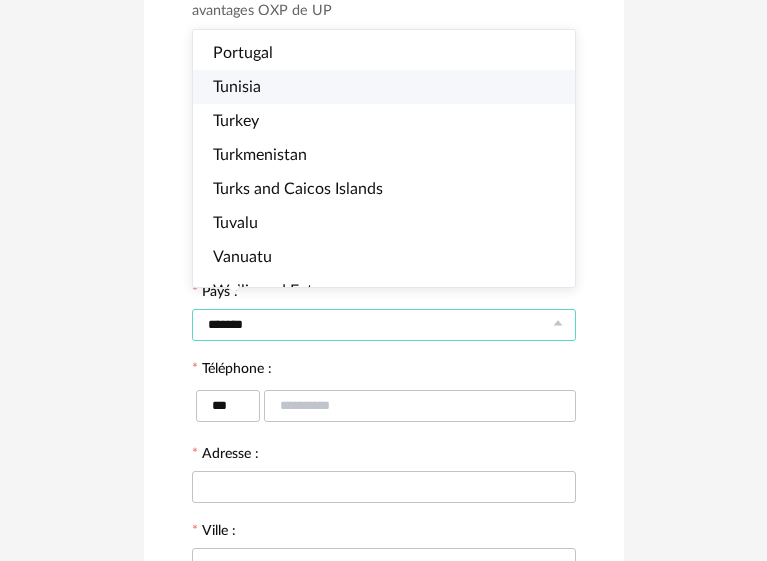 type on "****" 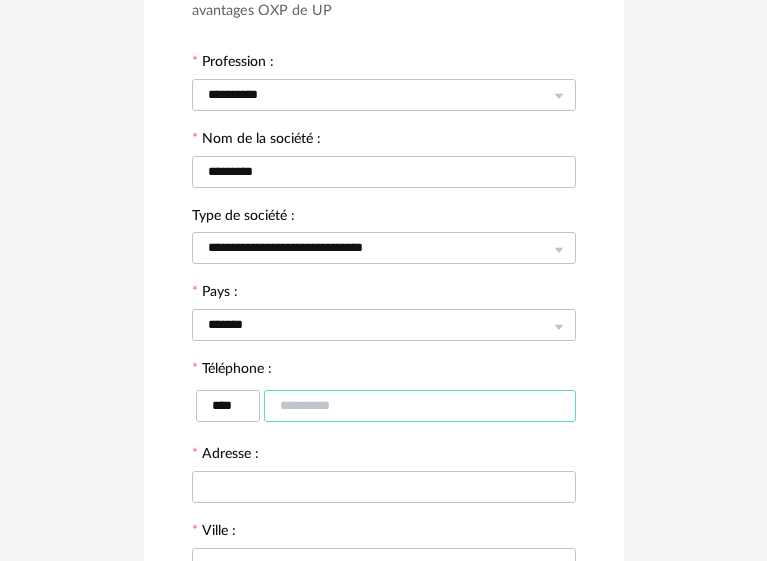 click at bounding box center [420, 406] 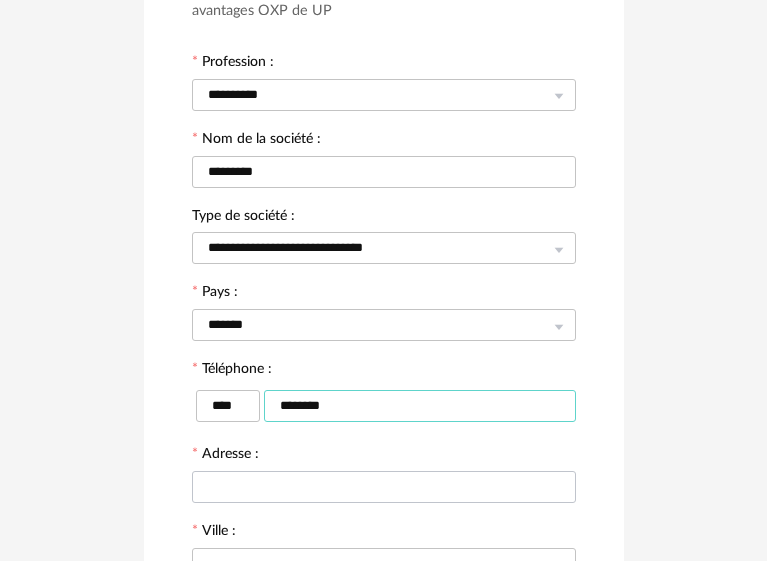 type on "********" 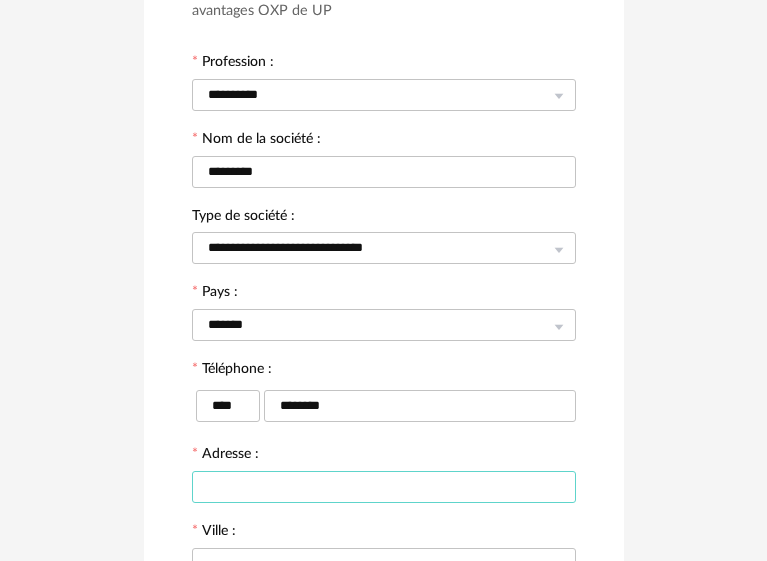 click at bounding box center (384, 487) 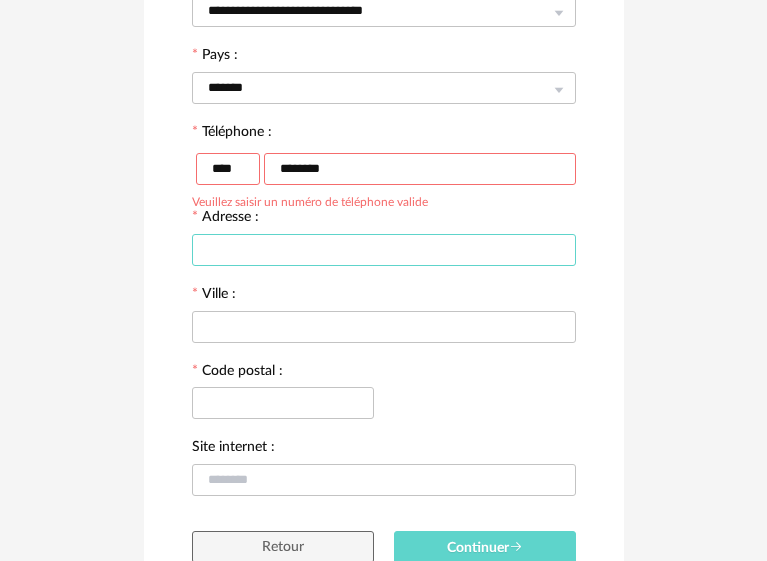 scroll, scrollTop: 573, scrollLeft: 0, axis: vertical 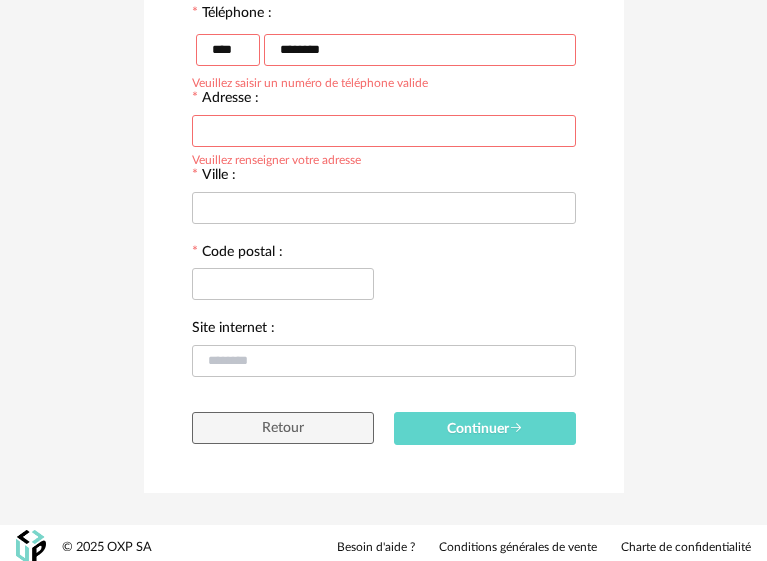 click on "********" at bounding box center (420, 50) 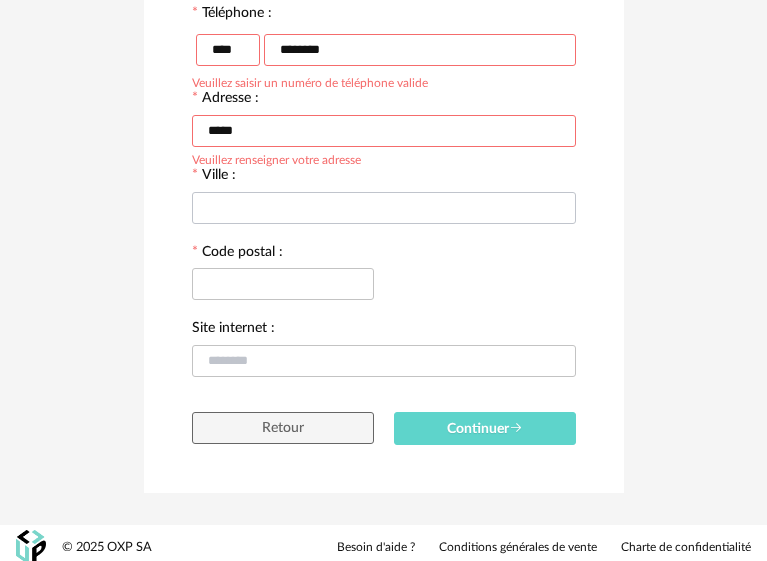 type on "*****" 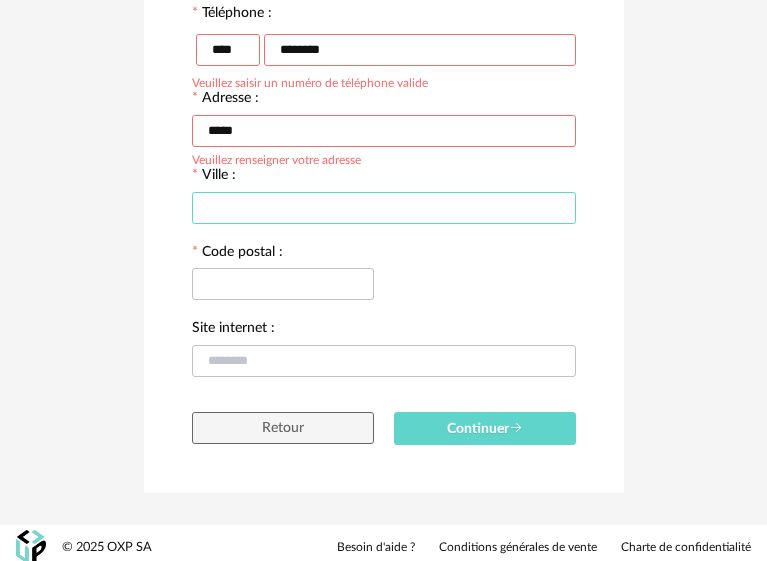 click at bounding box center [384, 208] 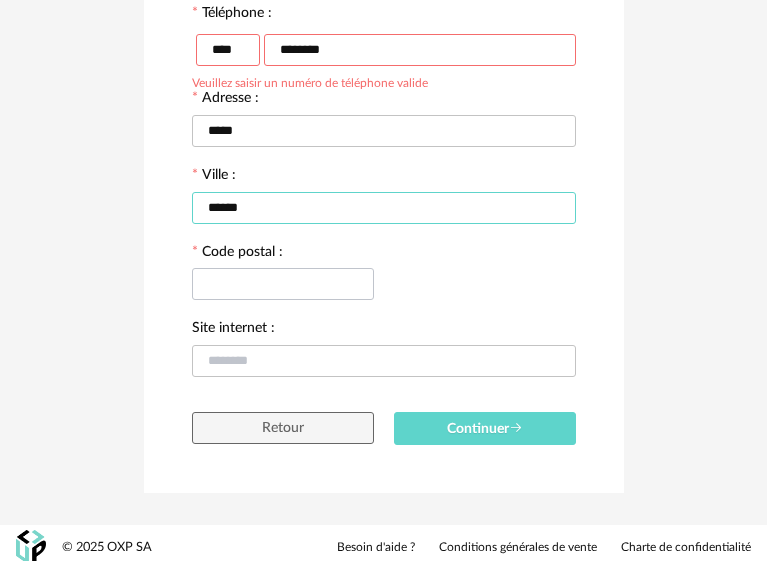 type on "******" 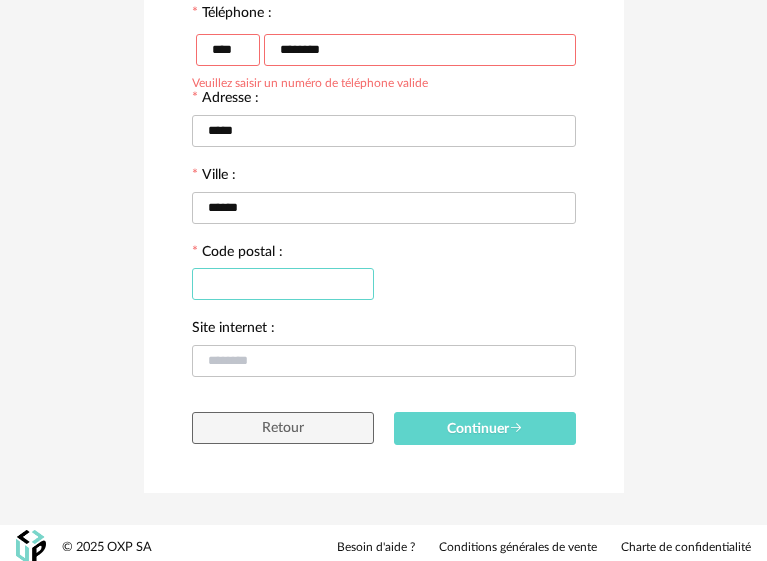 click at bounding box center [283, 284] 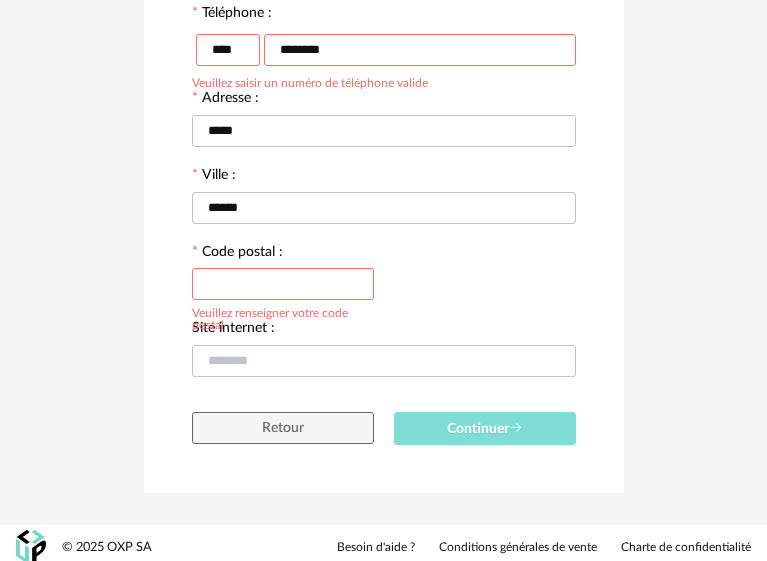 click on "Continuer" at bounding box center [485, 428] 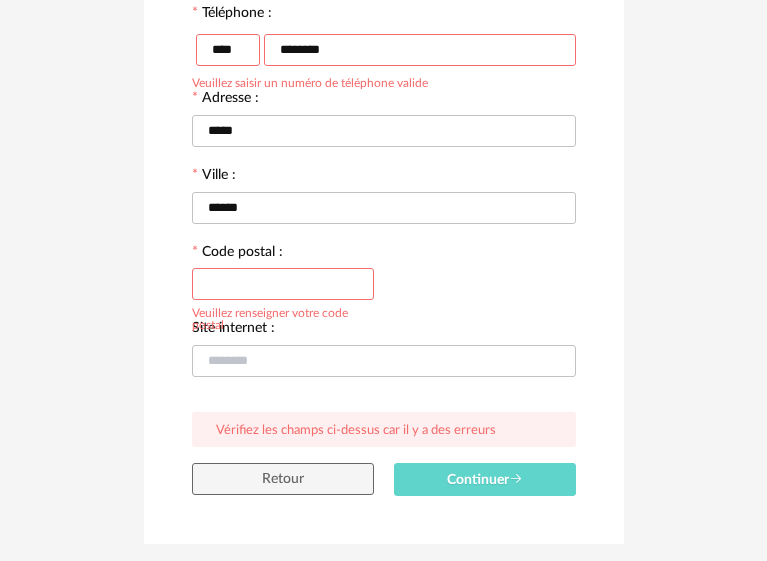 click at bounding box center [283, 284] 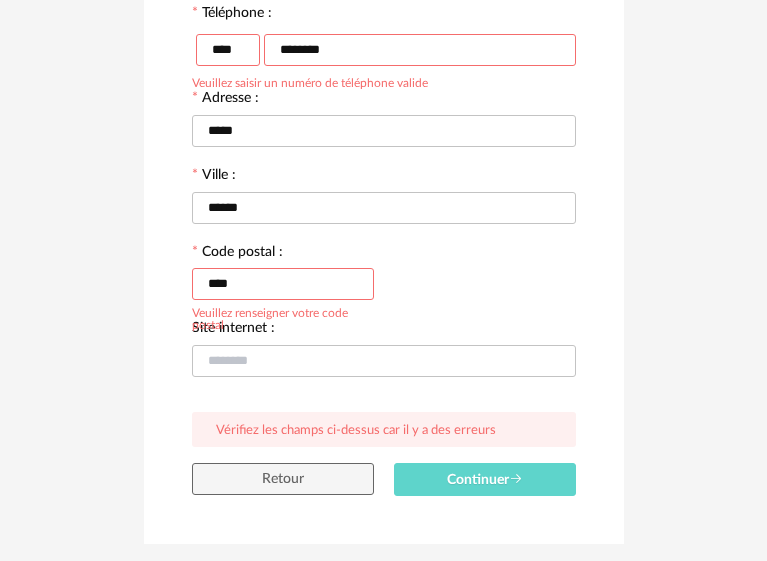 type on "****" 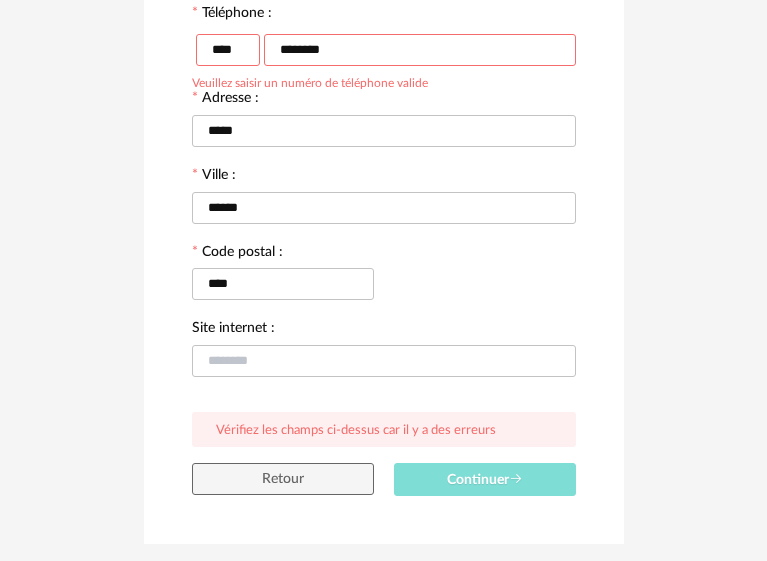 click on "Continuer" at bounding box center (485, 479) 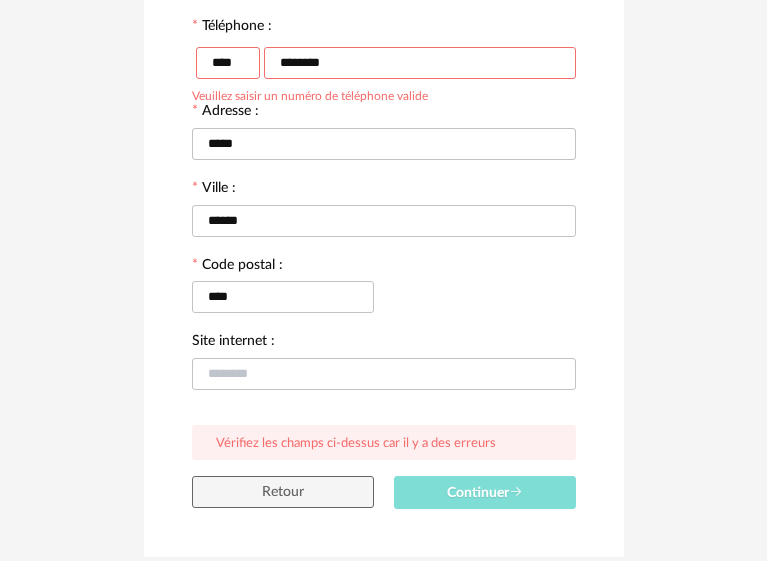 scroll, scrollTop: 373, scrollLeft: 0, axis: vertical 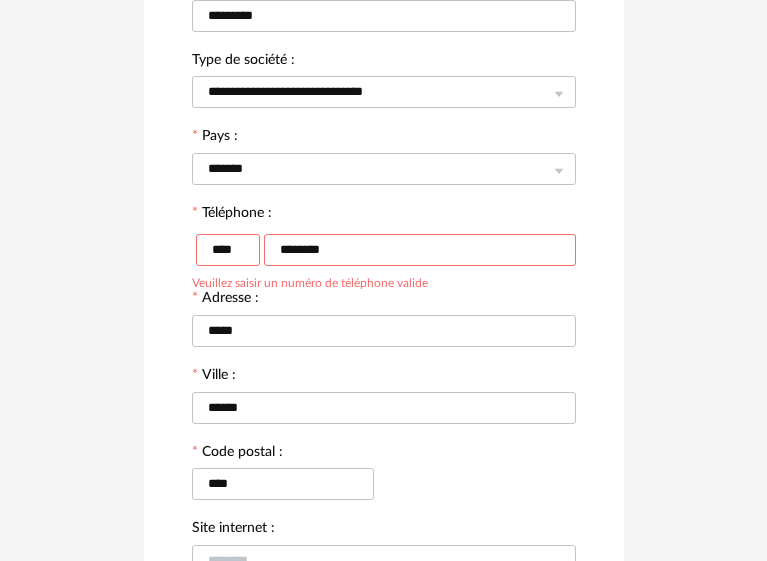 click on "********" at bounding box center [420, 250] 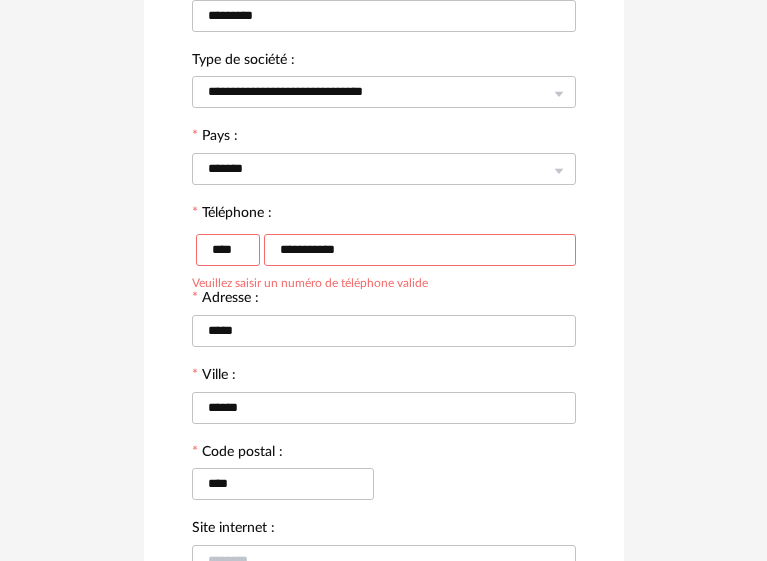 click on "**********" at bounding box center (420, 250) 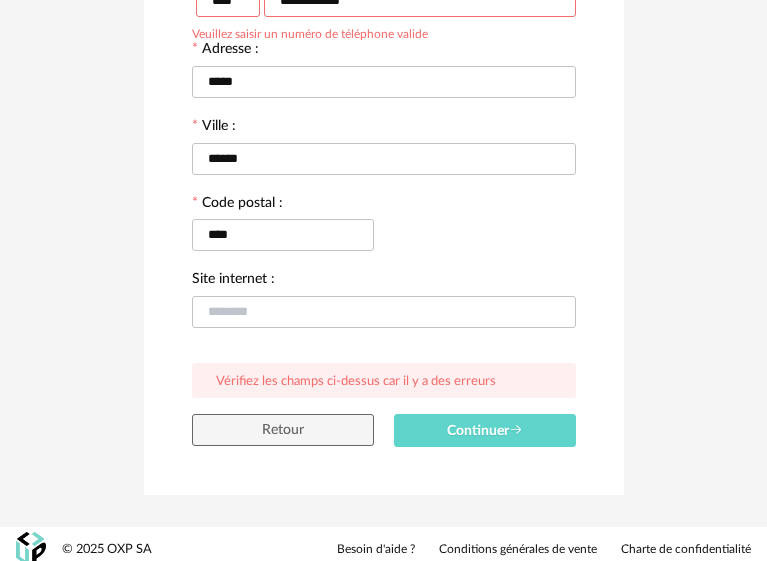 scroll, scrollTop: 624, scrollLeft: 0, axis: vertical 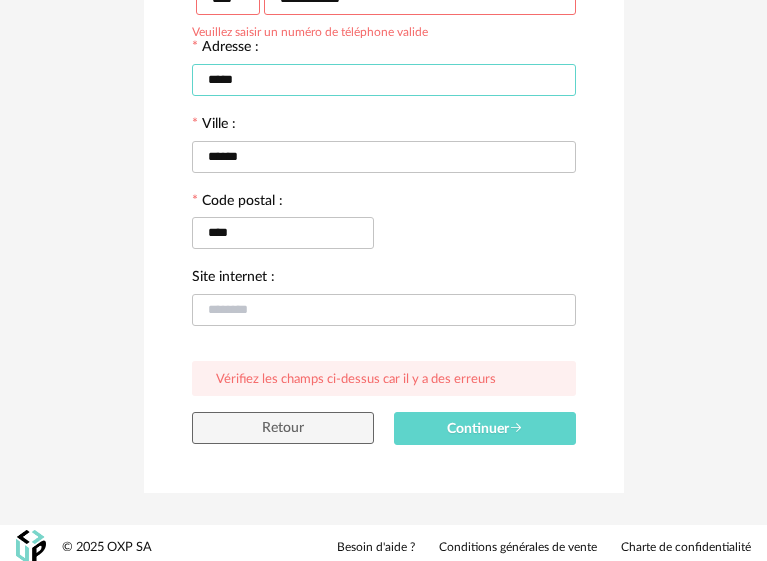 click on "*****" at bounding box center [384, 80] 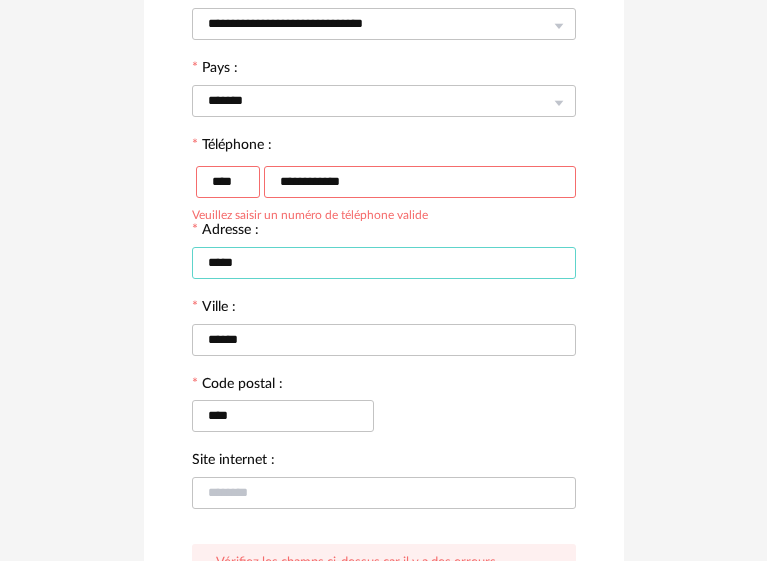 scroll, scrollTop: 624, scrollLeft: 0, axis: vertical 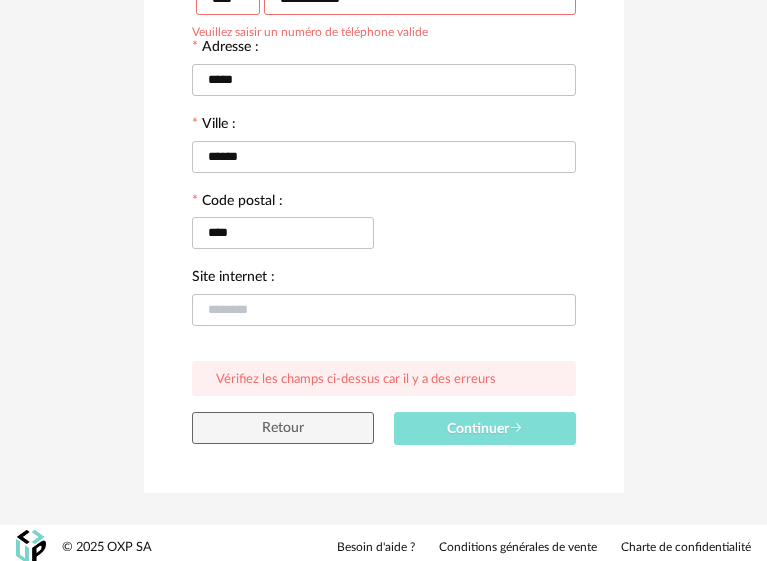 click on "Continuer" at bounding box center [485, 428] 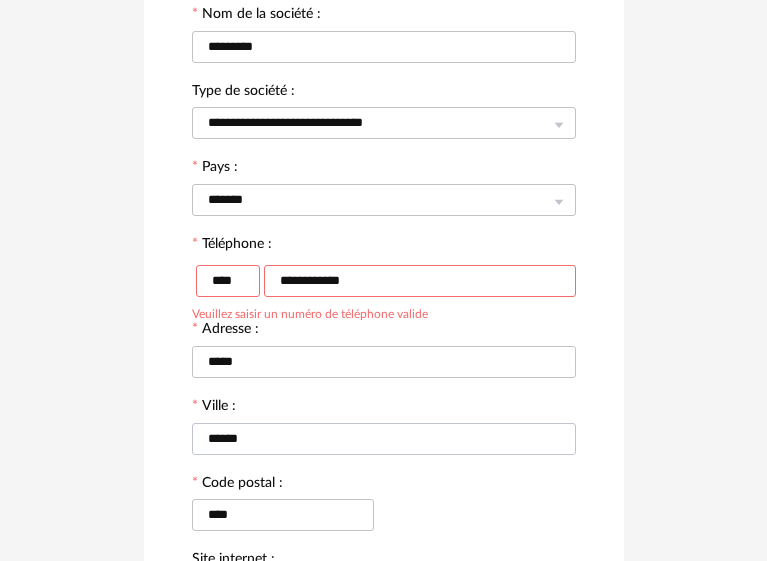 scroll, scrollTop: 324, scrollLeft: 0, axis: vertical 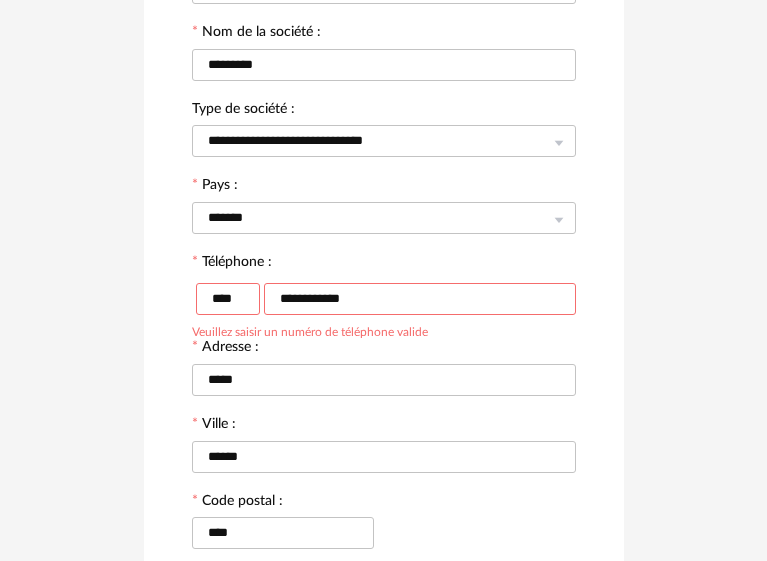 drag, startPoint x: 269, startPoint y: 300, endPoint x: 221, endPoint y: 304, distance: 48.166378 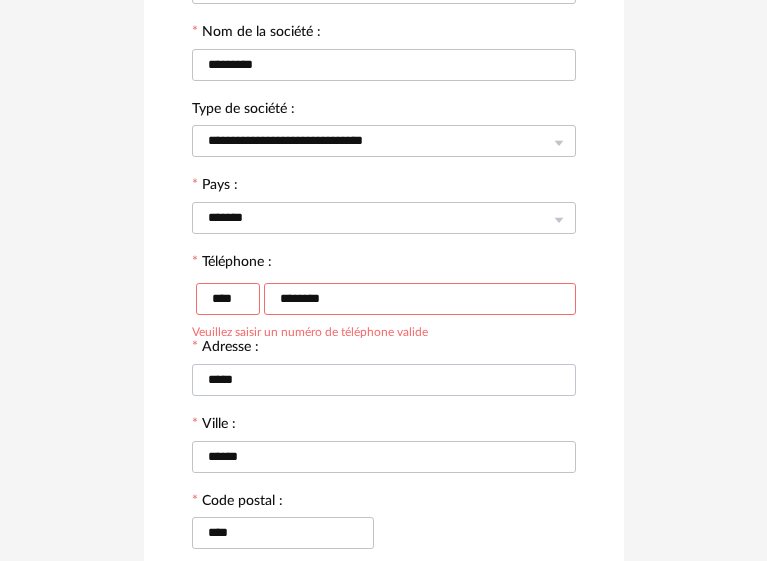 type on "********" 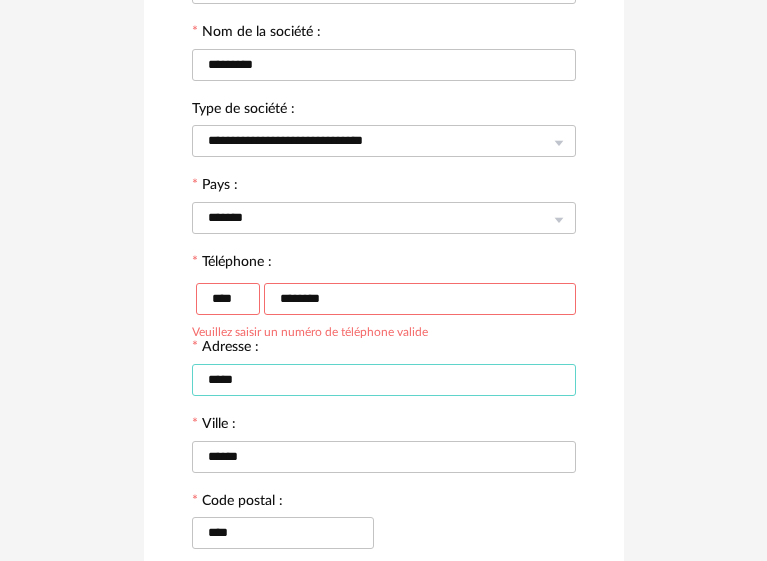 click on "*****" at bounding box center [384, 380] 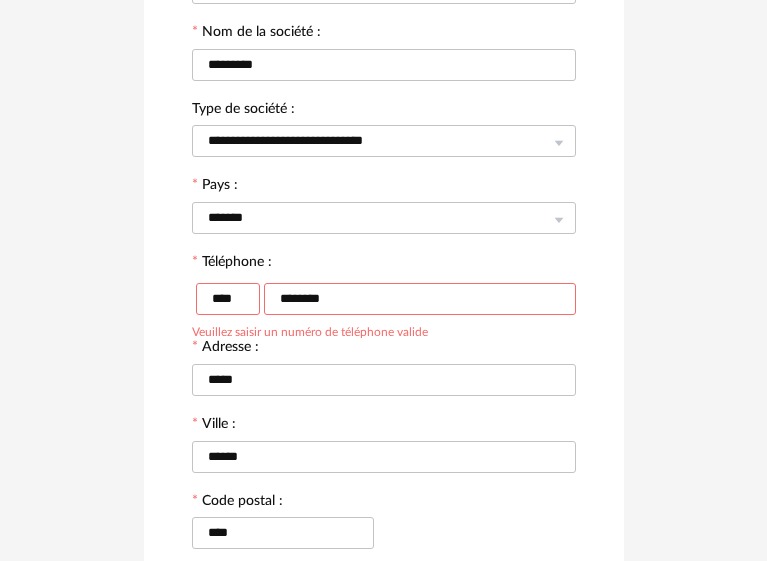 click on "****" at bounding box center (228, 299) 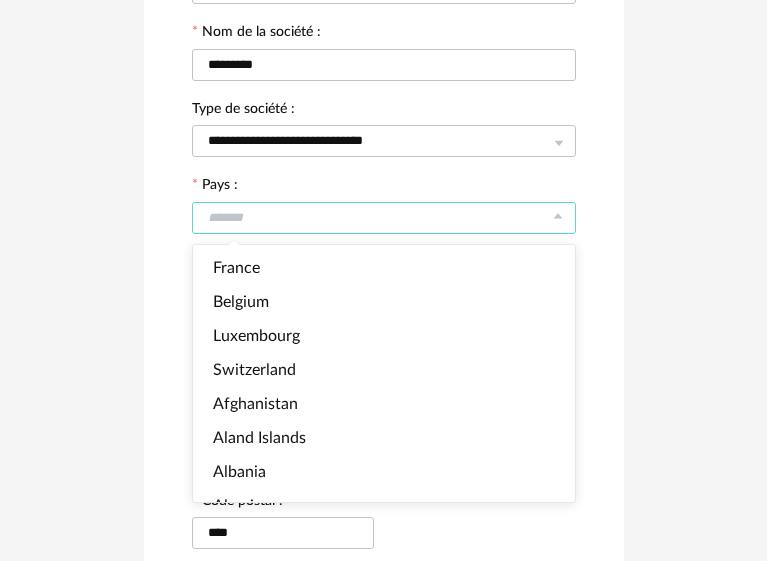 click at bounding box center [384, 218] 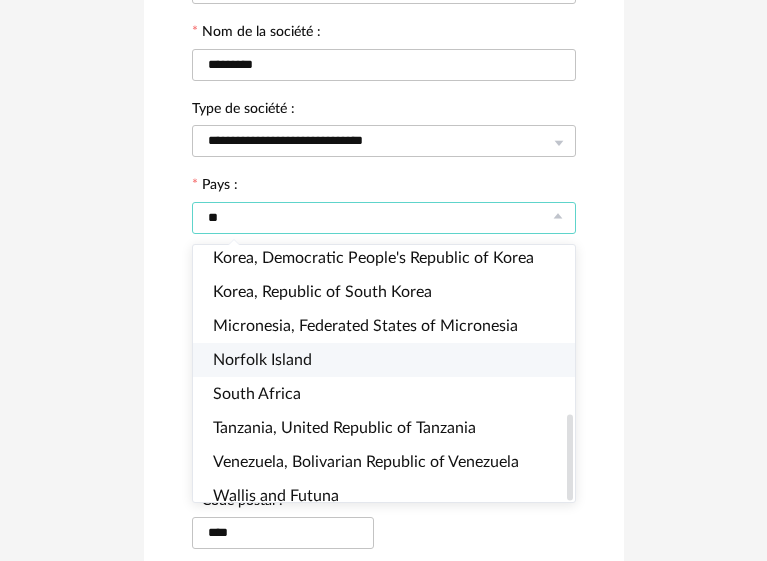 scroll, scrollTop: 0, scrollLeft: 0, axis: both 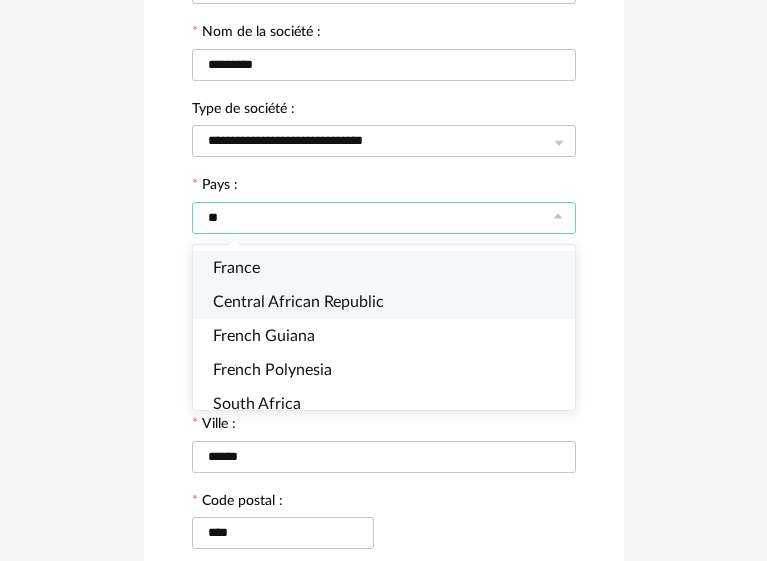 click on "France" at bounding box center [392, 268] 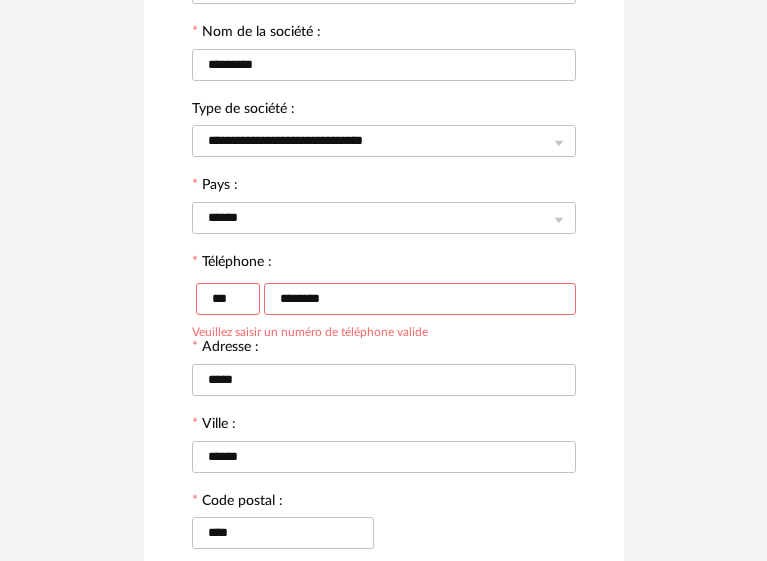 click on "***" at bounding box center [228, 299] 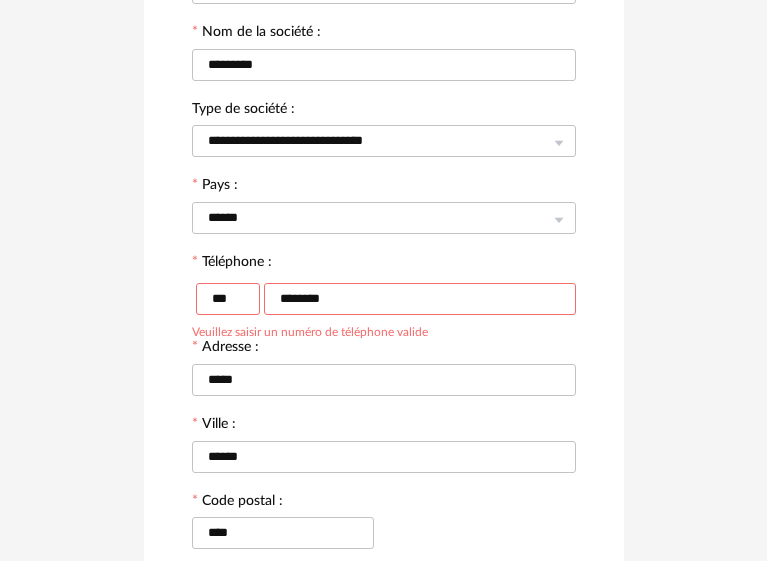 drag, startPoint x: 374, startPoint y: 282, endPoint x: 215, endPoint y: 324, distance: 164.45364 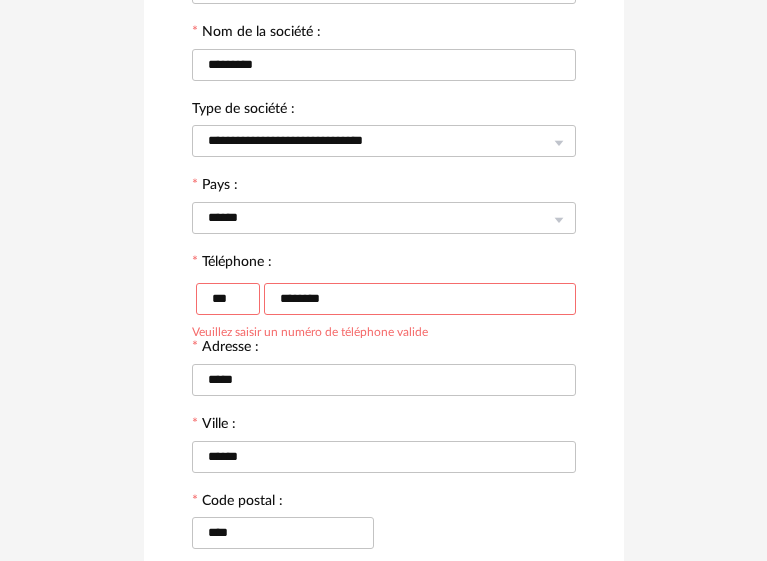 click on "********" at bounding box center (420, 299) 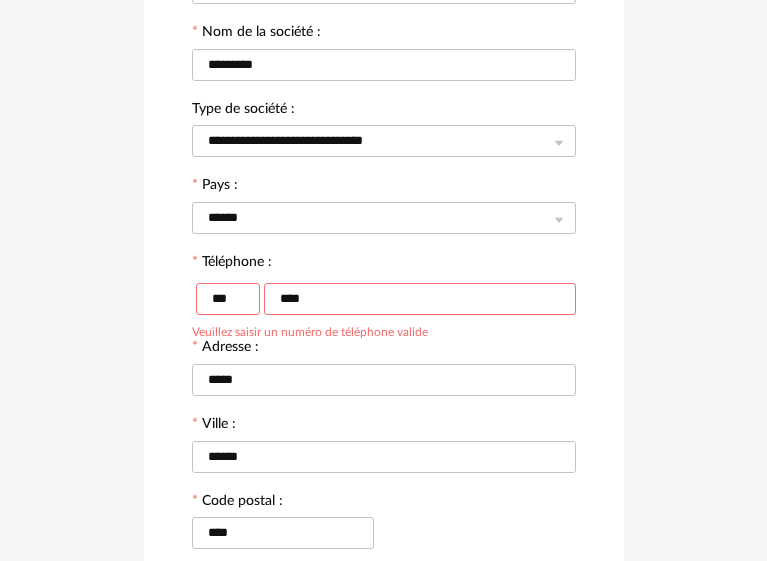 drag, startPoint x: 343, startPoint y: 297, endPoint x: 192, endPoint y: 303, distance: 151.11916 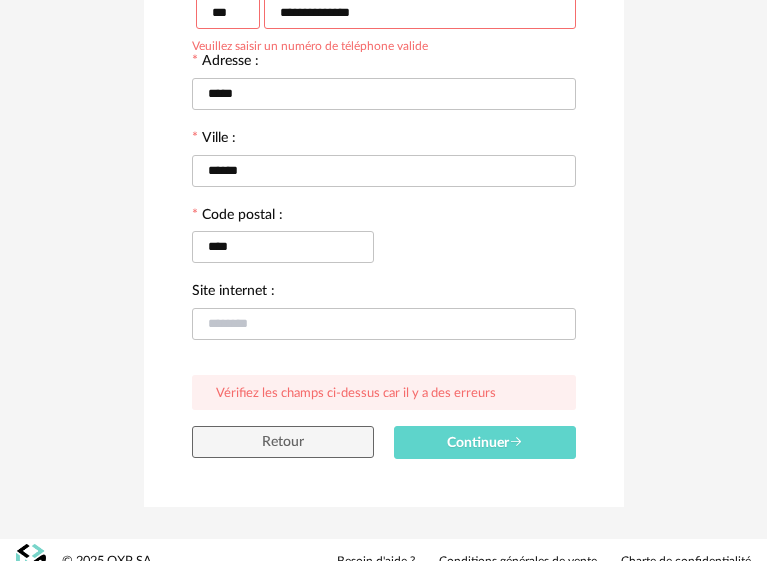 scroll, scrollTop: 624, scrollLeft: 0, axis: vertical 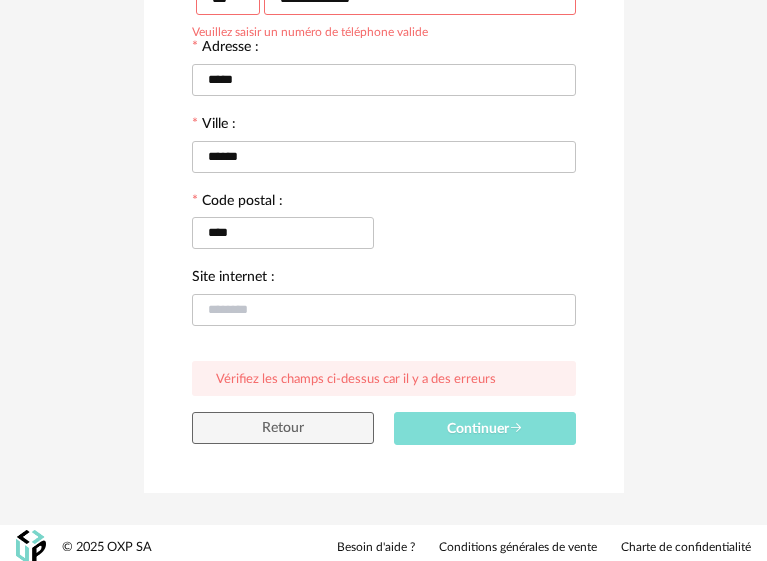 click on "Continuer" at bounding box center [485, 428] 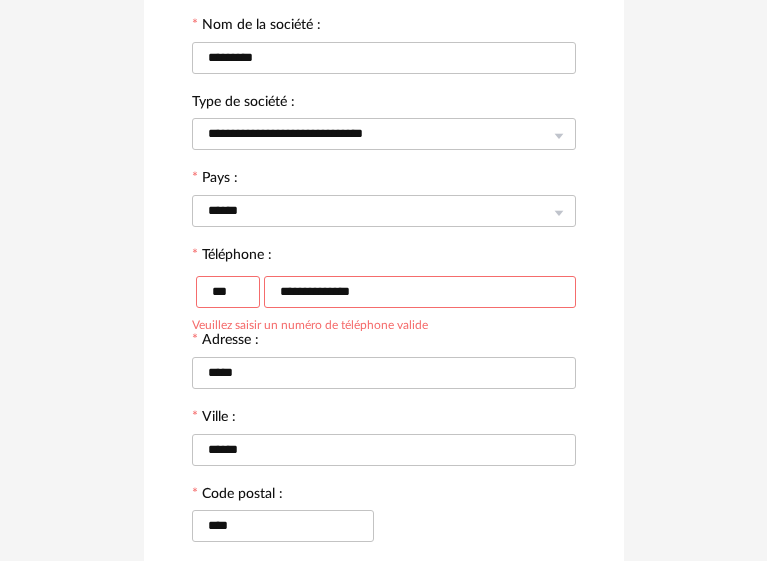 scroll, scrollTop: 324, scrollLeft: 0, axis: vertical 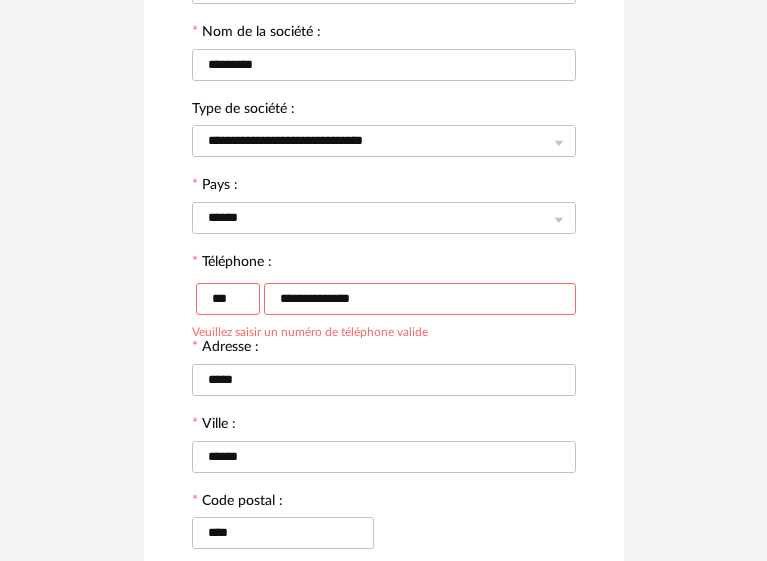 click on "**********" at bounding box center (420, 299) 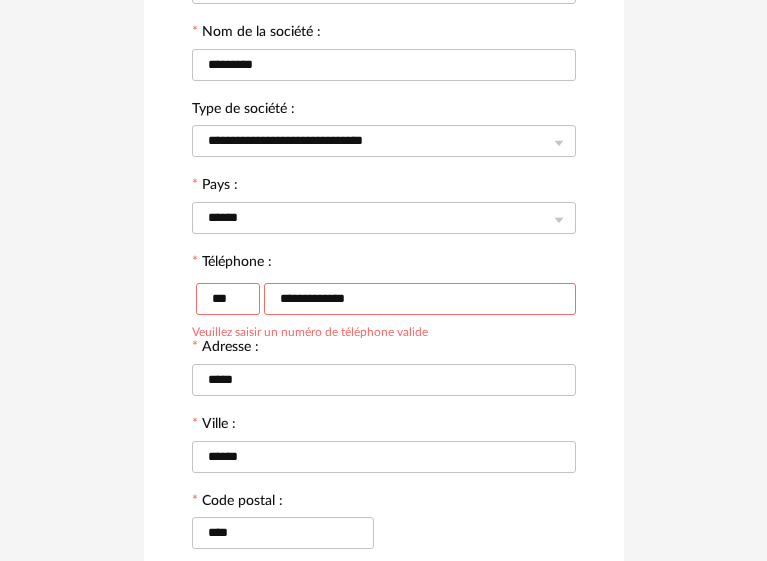 click on "**********" at bounding box center (420, 299) 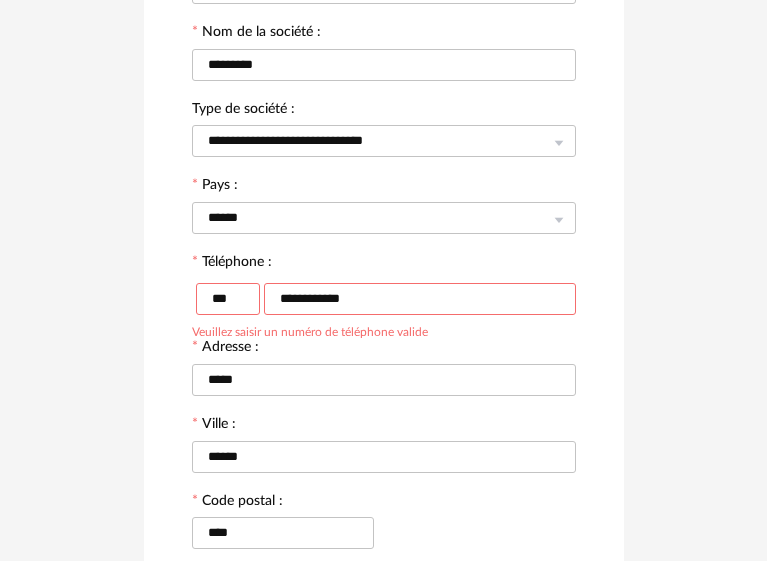 drag, startPoint x: 325, startPoint y: 281, endPoint x: 335, endPoint y: 297, distance: 18.867962 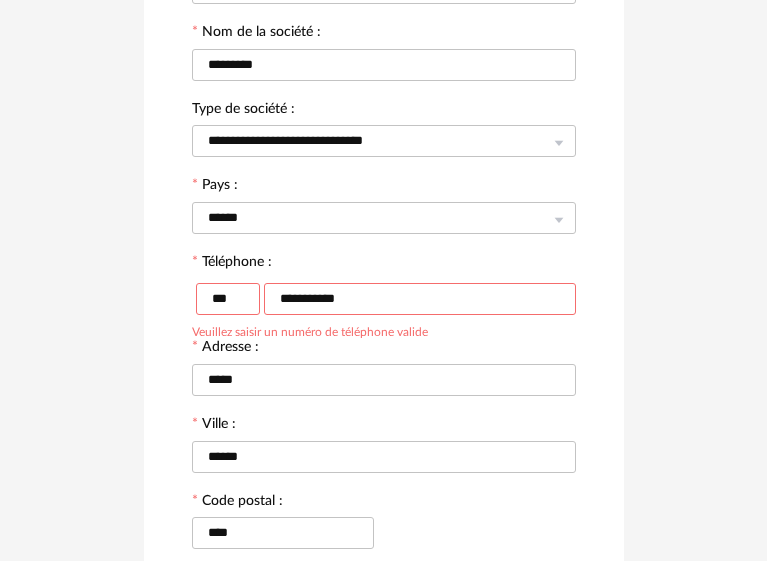 click on "**********" at bounding box center [420, 299] 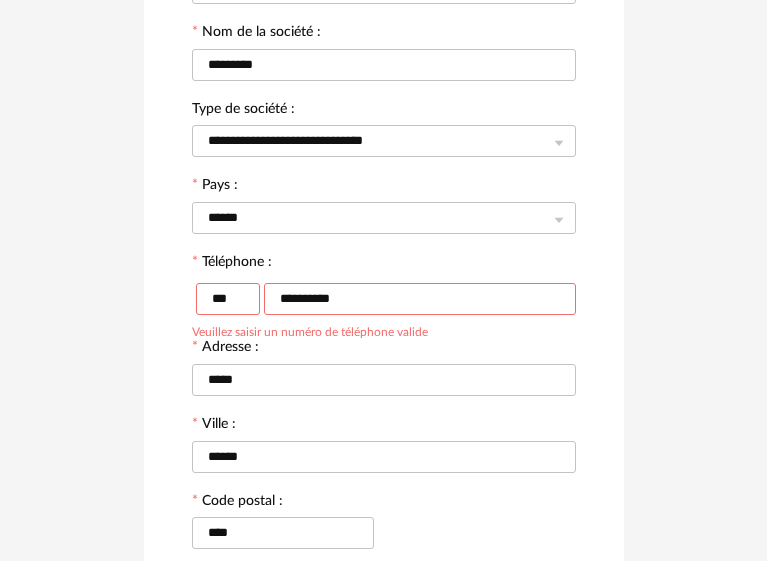 click on "*********" at bounding box center [420, 299] 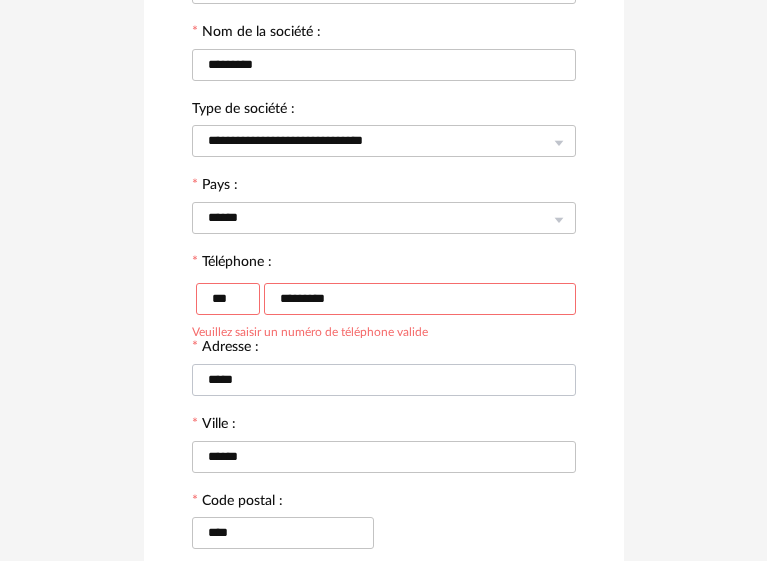 type on "*********" 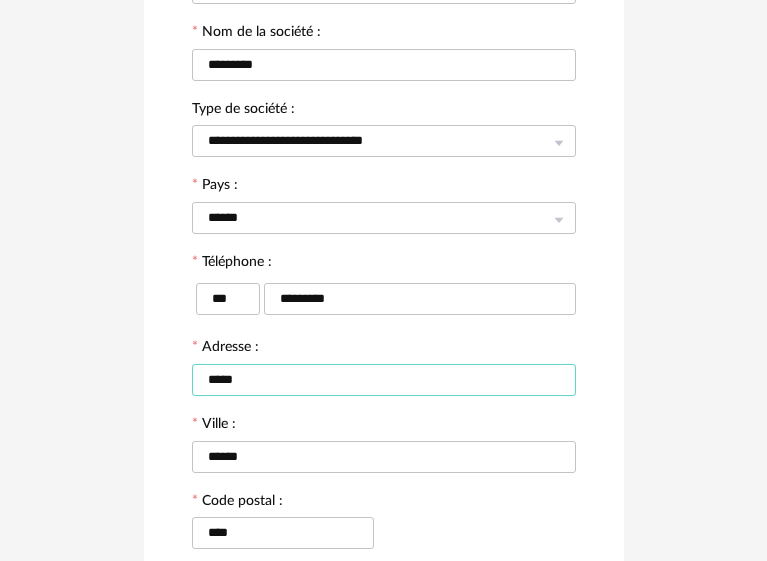 drag, startPoint x: 413, startPoint y: 364, endPoint x: 408, endPoint y: 381, distance: 17.720045 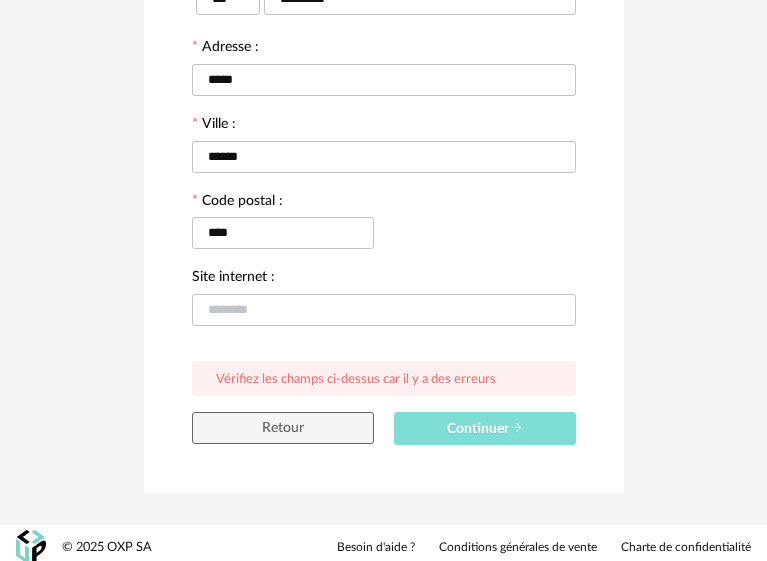 click on "Continuer" at bounding box center (485, 428) 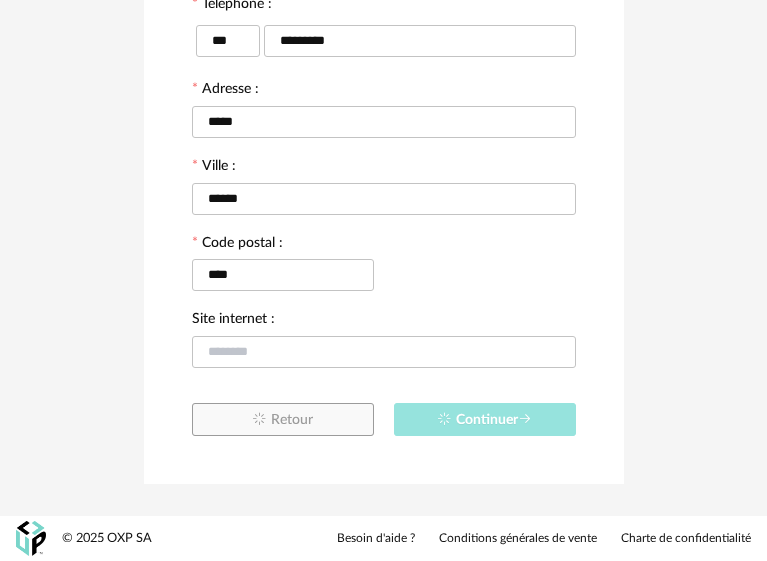 scroll, scrollTop: 573, scrollLeft: 0, axis: vertical 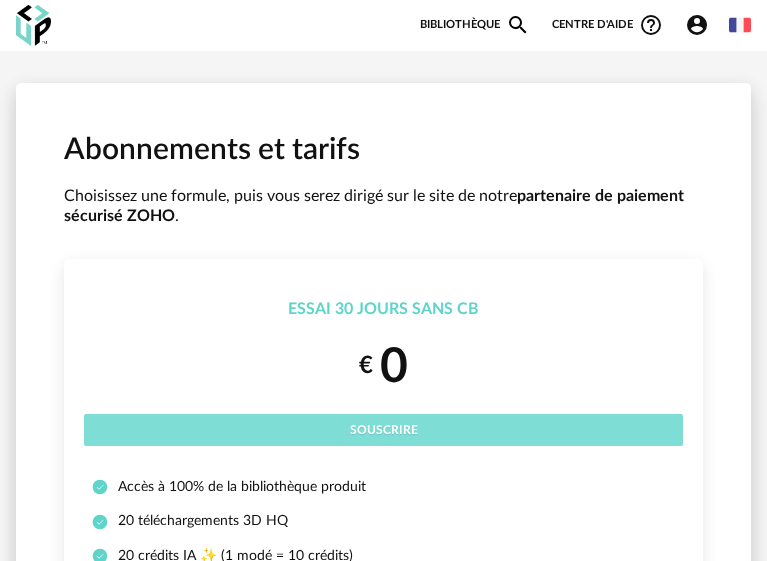click on "Souscrire" at bounding box center [383, 430] 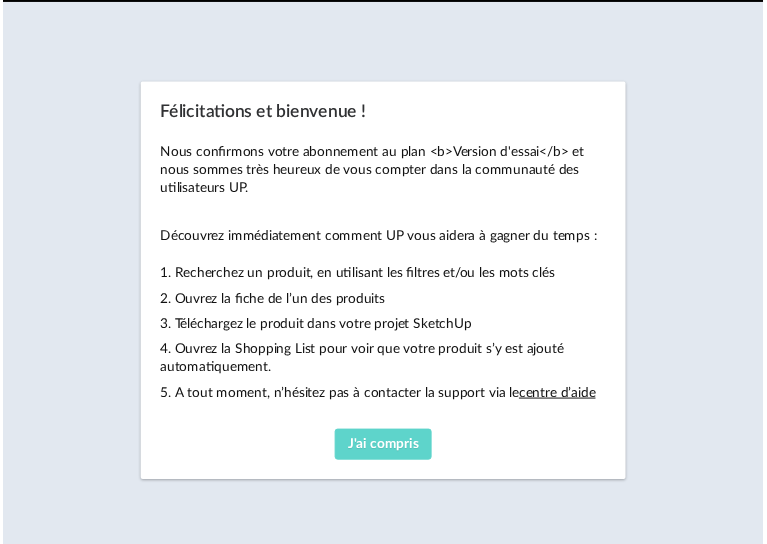 scroll, scrollTop: 0, scrollLeft: 0, axis: both 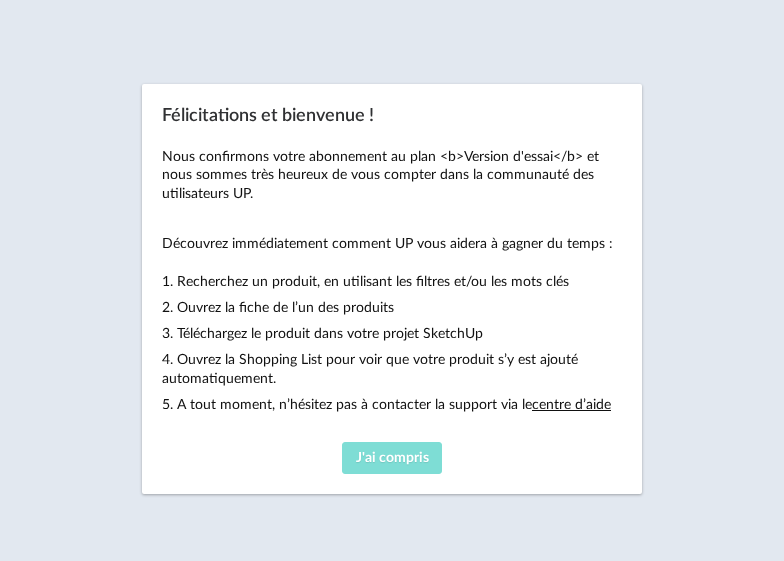 click on "J'ai compris" at bounding box center [392, 458] 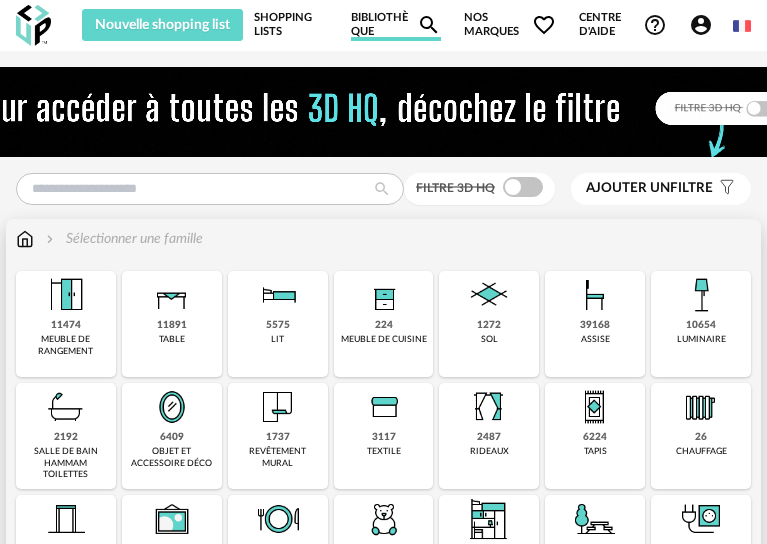 click on "11474
meuble de rangement" at bounding box center [66, 324] 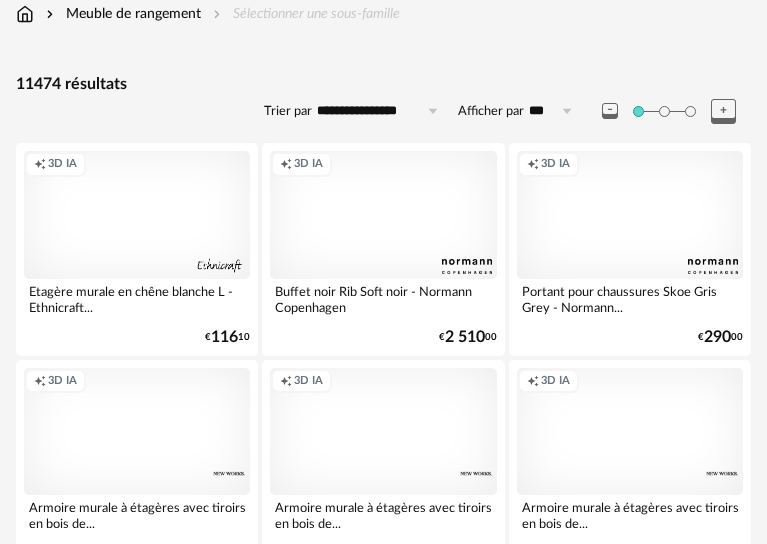 scroll, scrollTop: 300, scrollLeft: 0, axis: vertical 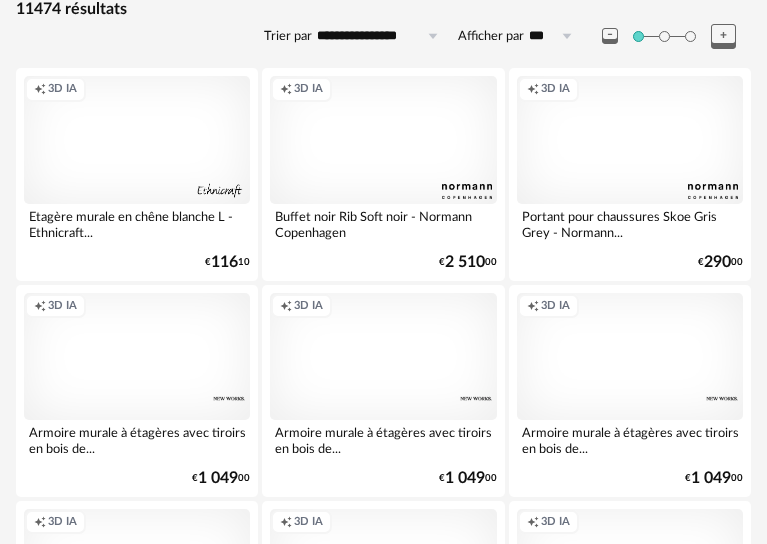 click on "Creation icon   3D IA" at bounding box center (630, 139) 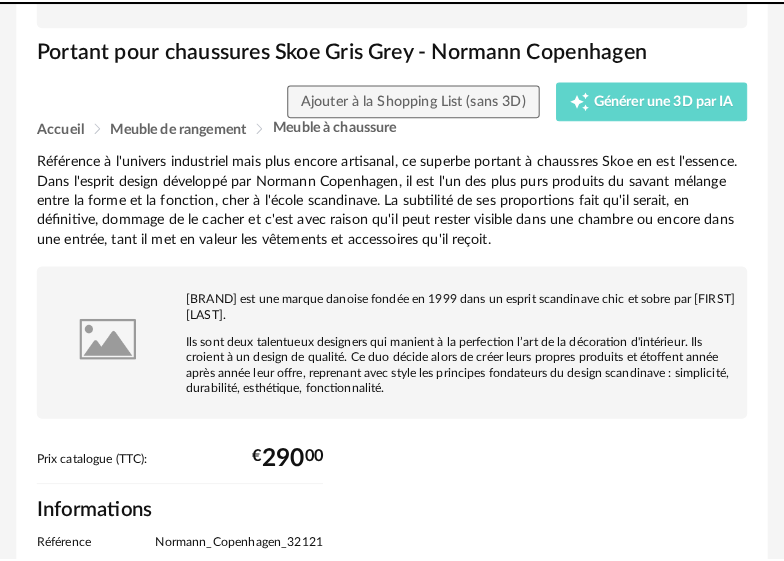 scroll, scrollTop: 0, scrollLeft: 0, axis: both 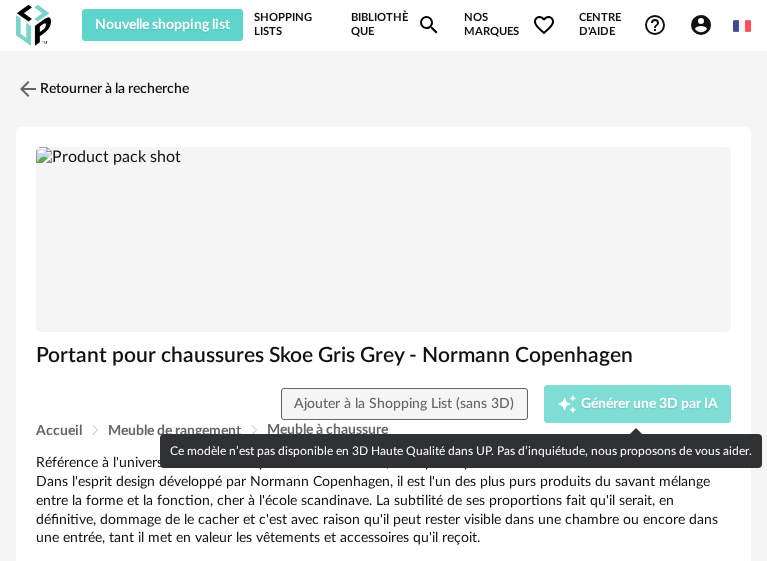 click on "Creation icon
Générer une 3D par IA" at bounding box center (638, 404) 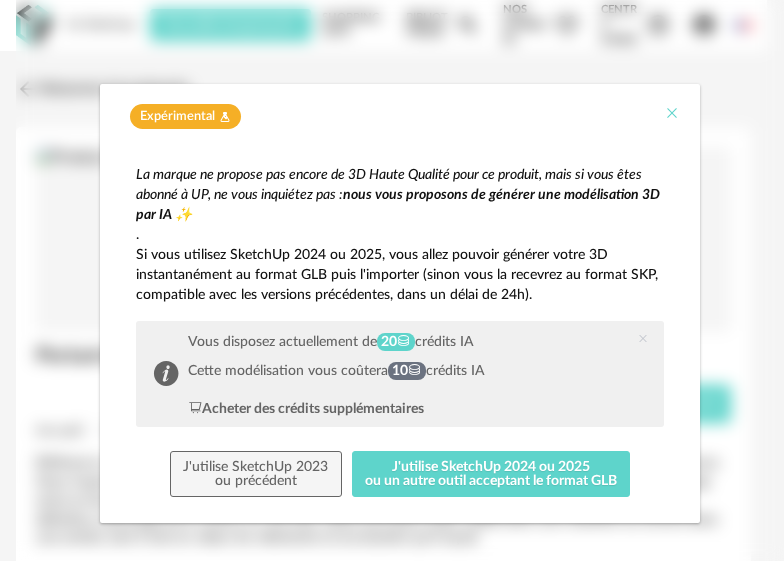 click at bounding box center [672, 113] 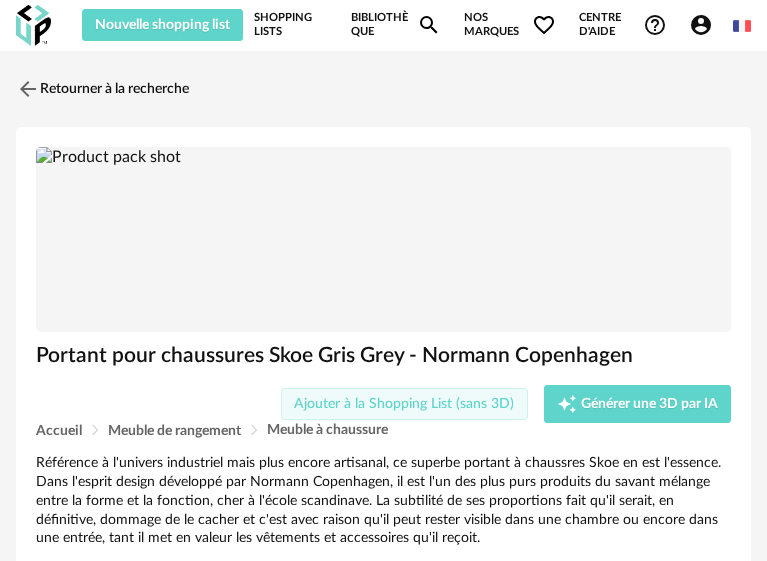drag, startPoint x: 479, startPoint y: 392, endPoint x: 474, endPoint y: 410, distance: 18.681541 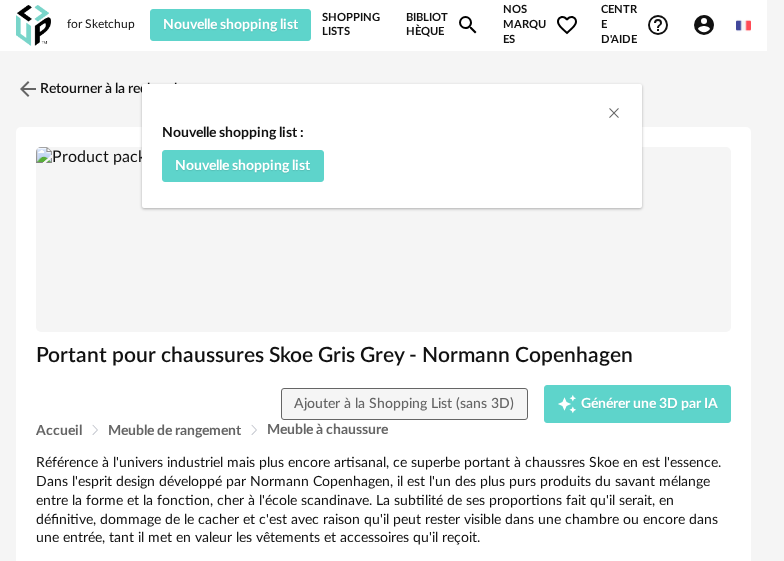 click on "Nouvelle shopping list :
Nouvelle shopping list" at bounding box center [392, 153] 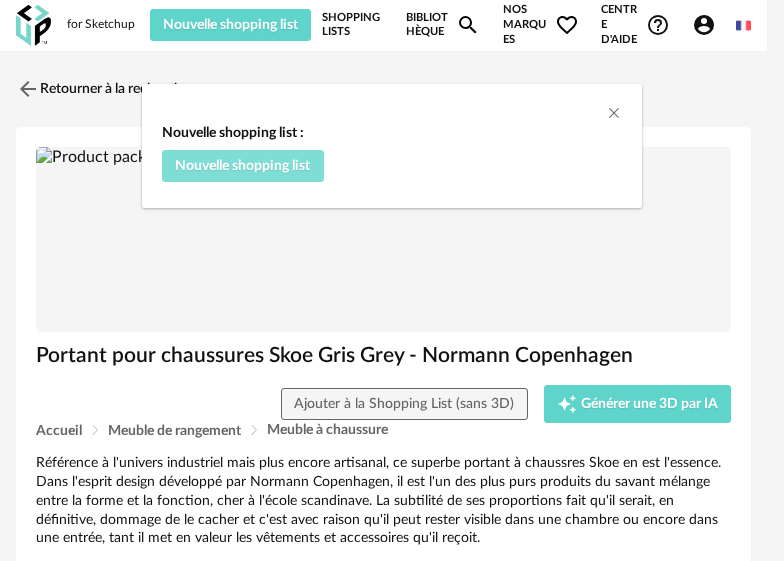 click on "Nouvelle shopping list" at bounding box center (242, 166) 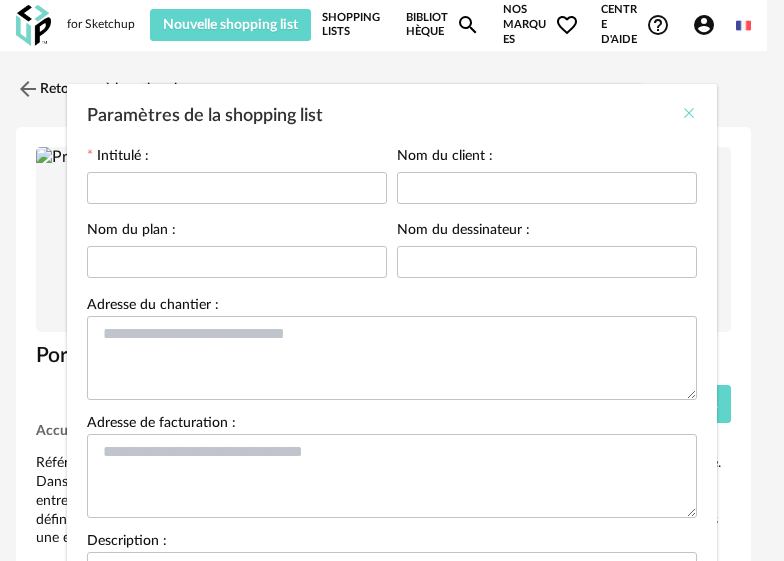 click at bounding box center [689, 113] 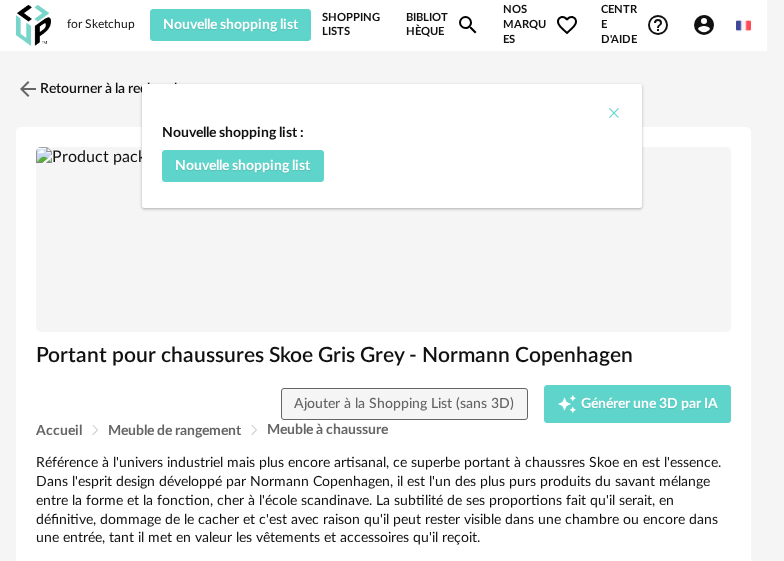 click at bounding box center (614, 113) 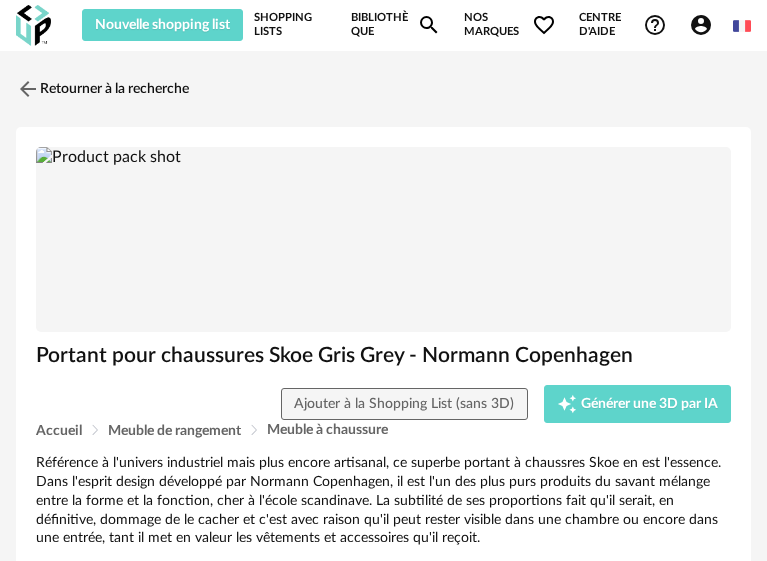 drag, startPoint x: 464, startPoint y: 266, endPoint x: 483, endPoint y: 322, distance: 59.135437 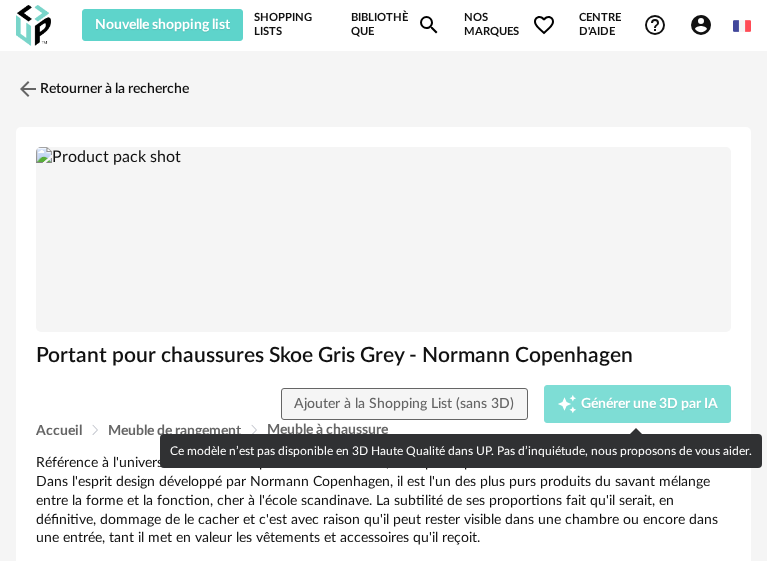 click on "Générer une 3D par IA" at bounding box center (649, 404) 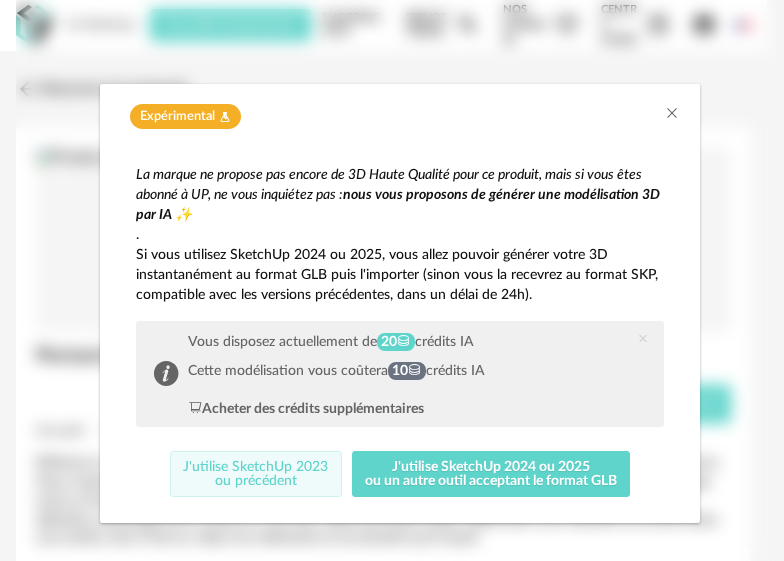 click on "J'utilise SketchUp 2023 ou précédent" at bounding box center (256, 474) 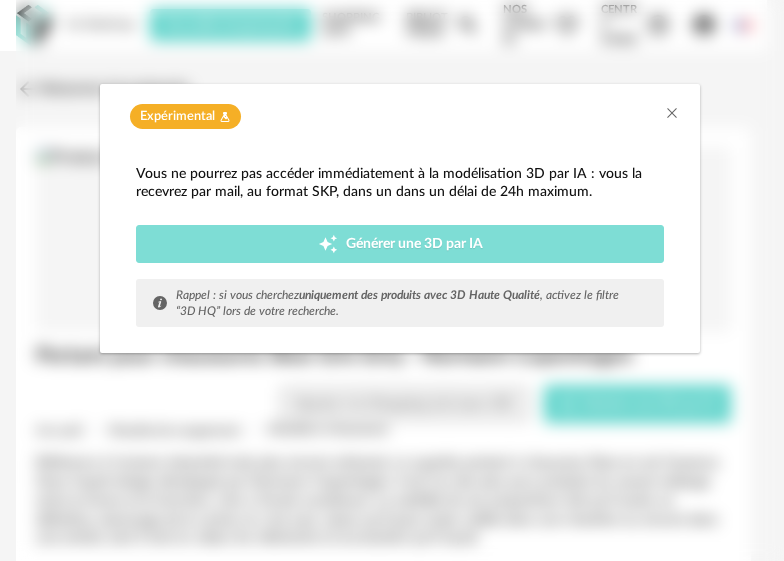 click on "Creation icon   Générer une 3D par IA" at bounding box center (400, 244) 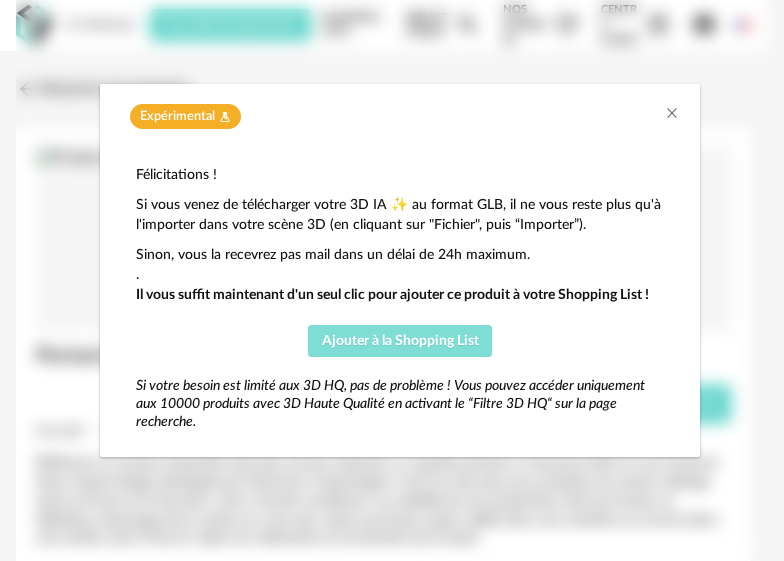 click on "Ajouter à la Shopping List" at bounding box center [400, 341] 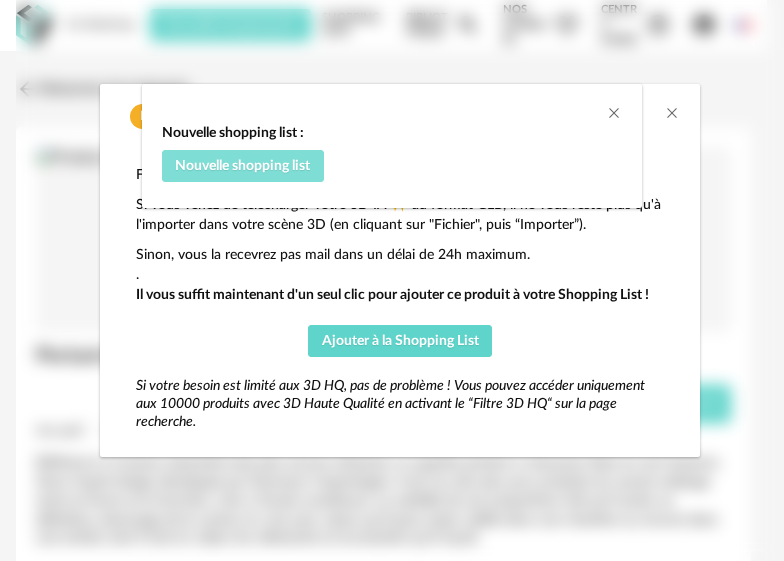 click on "Nouvelle shopping list" at bounding box center (242, 166) 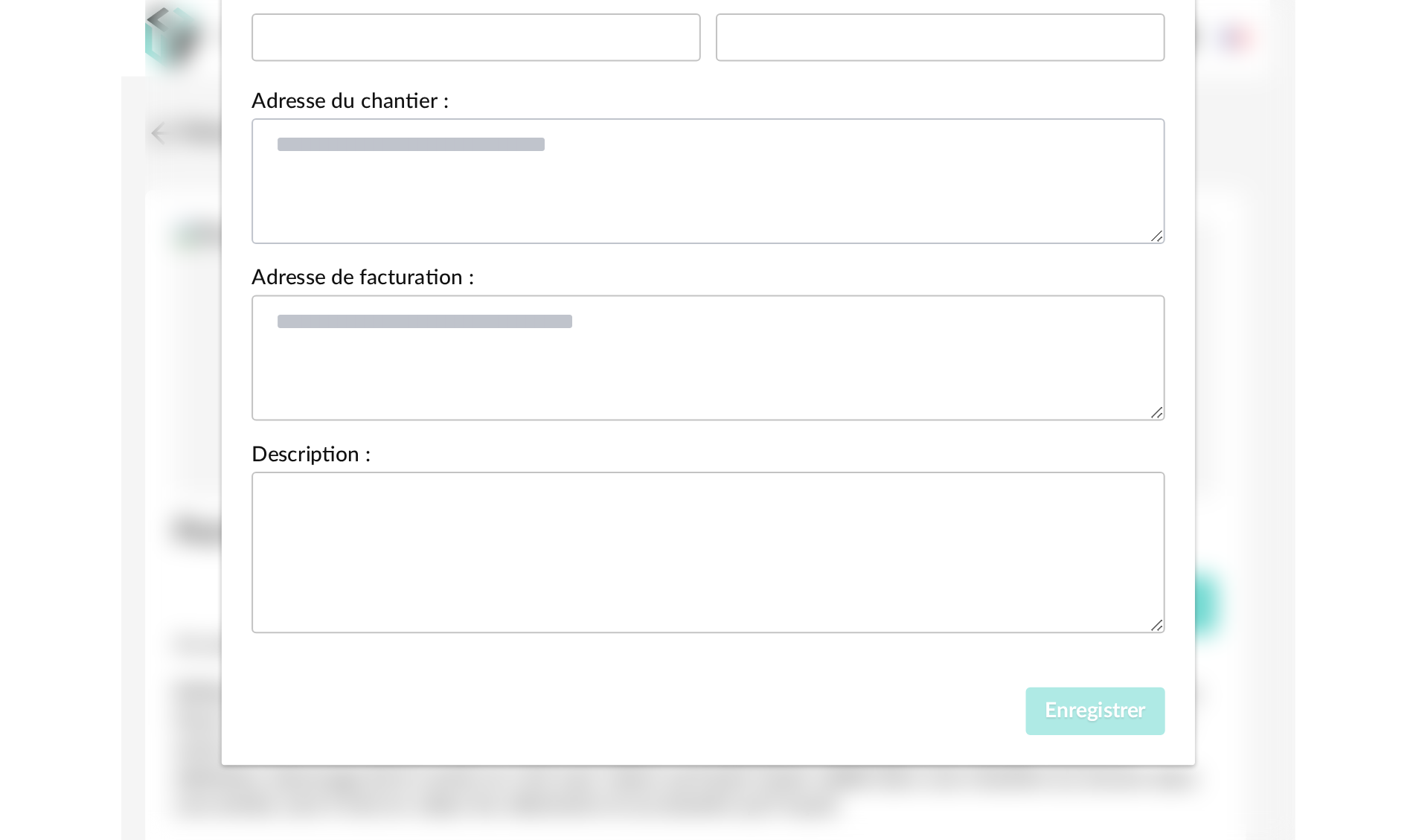 scroll, scrollTop: 0, scrollLeft: 0, axis: both 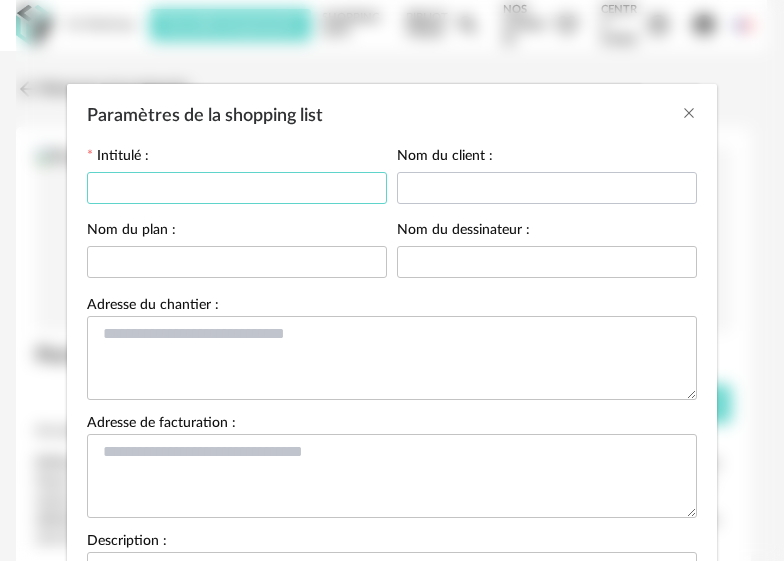 drag, startPoint x: 271, startPoint y: 184, endPoint x: 397, endPoint y: 173, distance: 126.47925 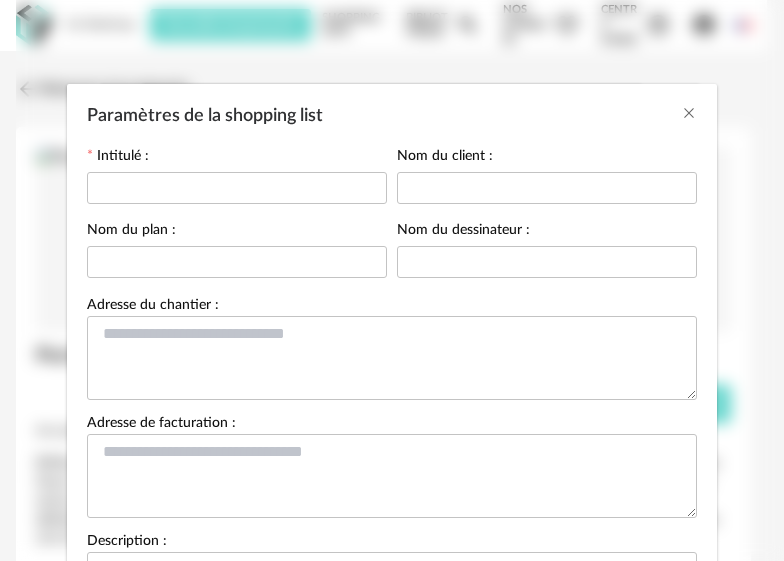 click on "Paramètres de la shopping list" at bounding box center (392, 111) 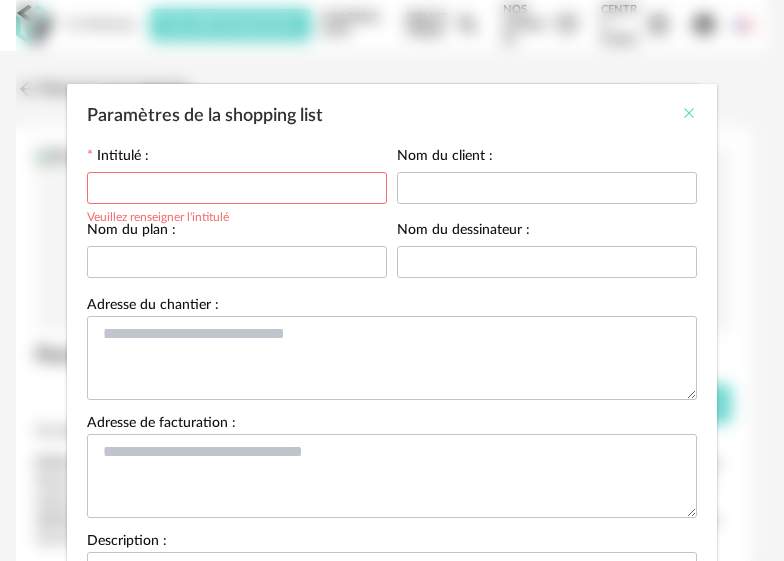 click at bounding box center [689, 113] 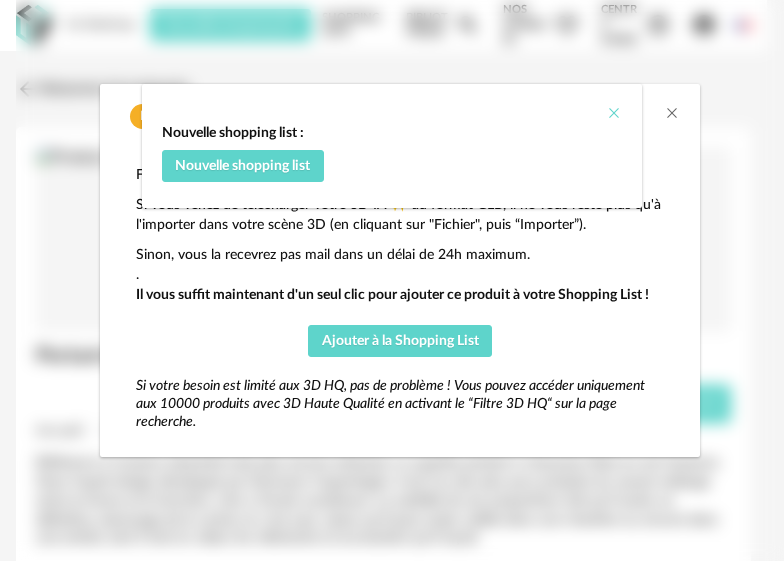 click at bounding box center (614, 113) 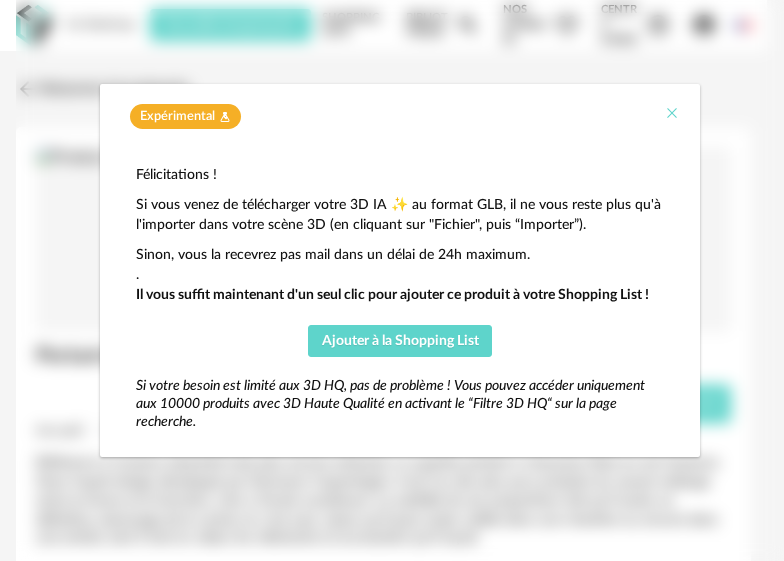 click at bounding box center (672, 113) 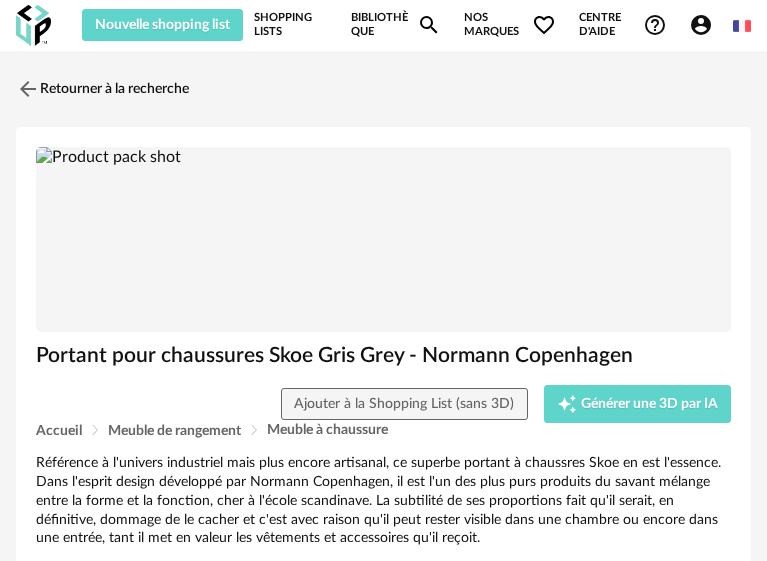 click on "Bibliothèque Magnify icon" at bounding box center [396, 25] 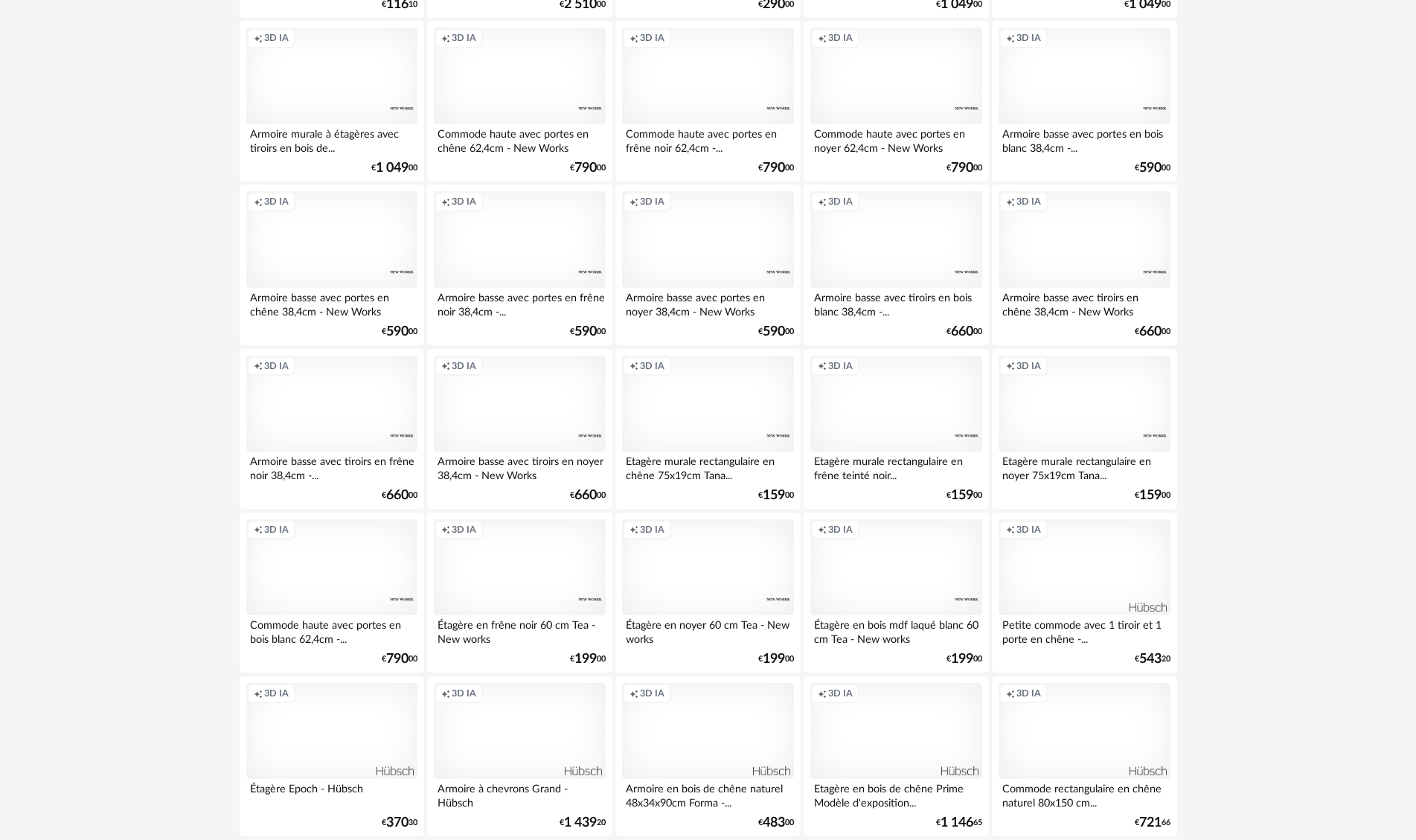 scroll, scrollTop: 446, scrollLeft: 0, axis: vertical 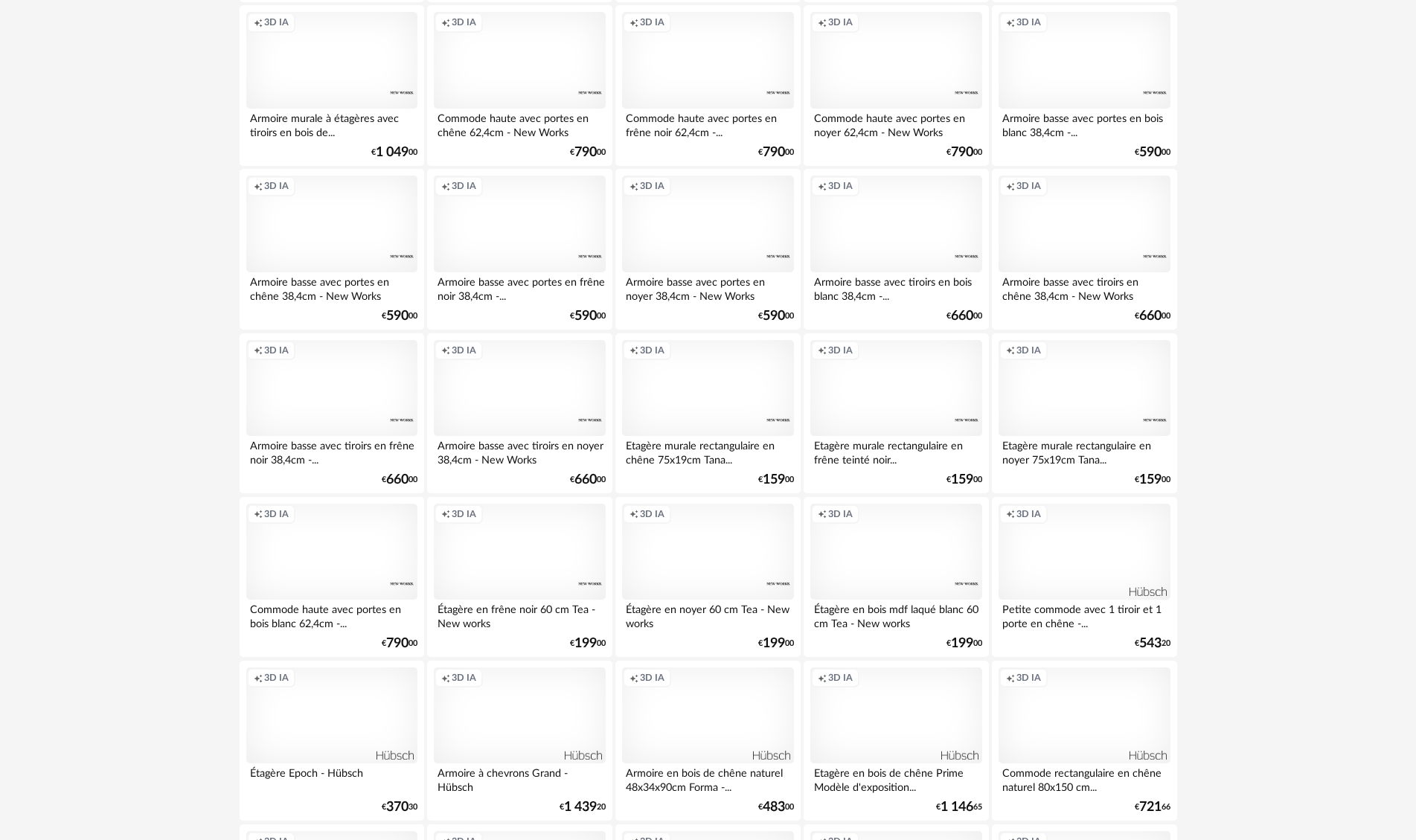 click on "Creation icon   3D IA" at bounding box center [519, 224] 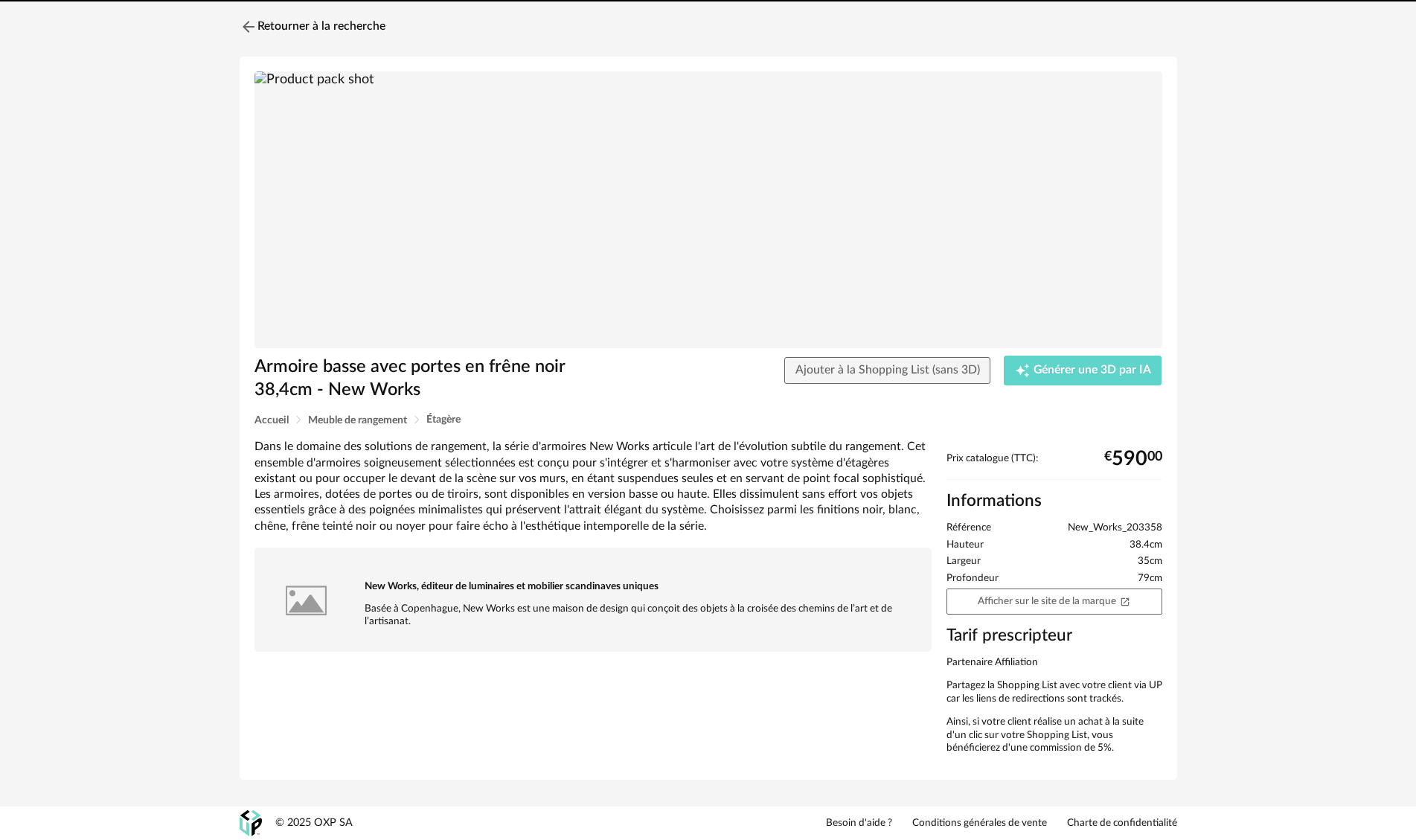 scroll, scrollTop: 0, scrollLeft: 0, axis: both 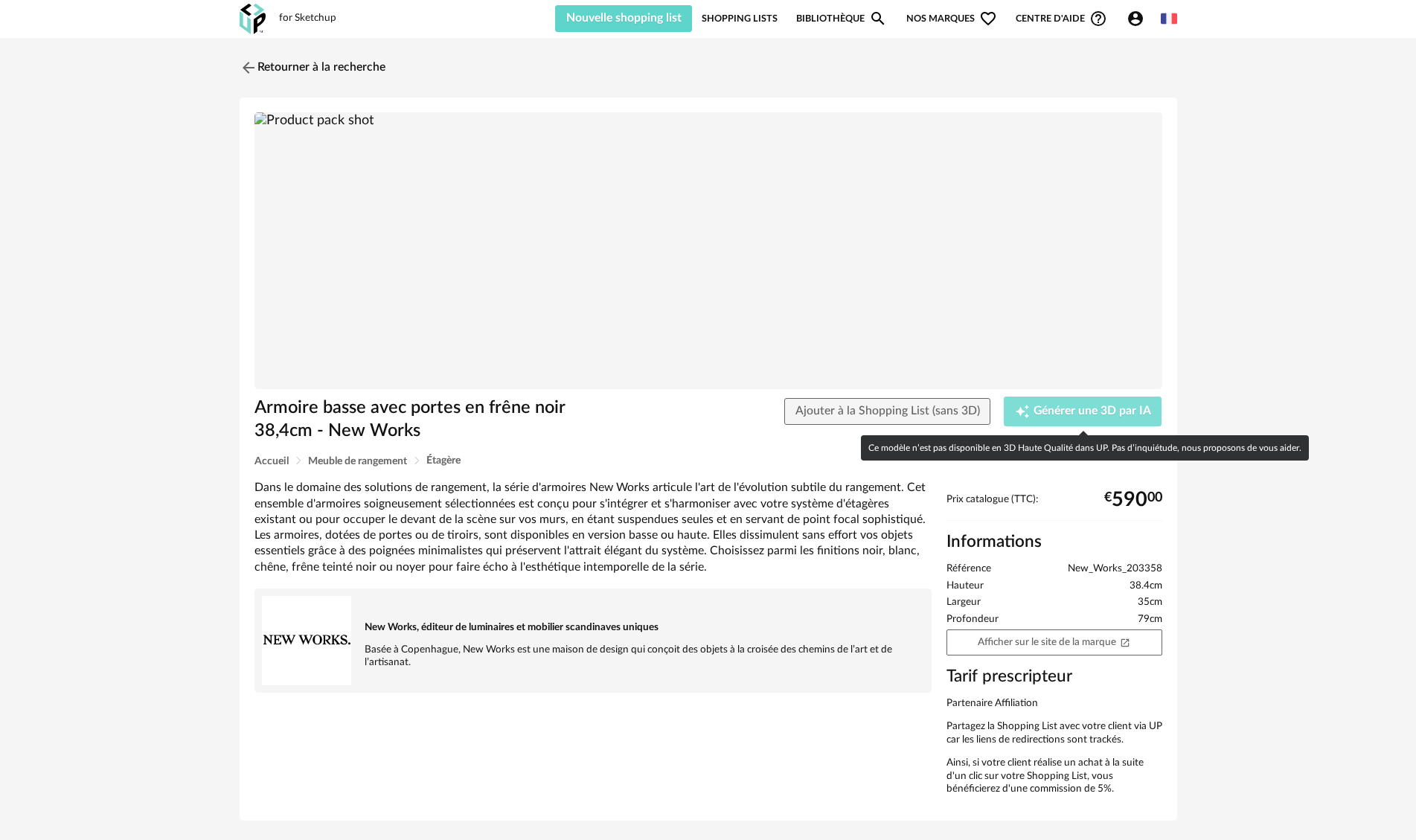 click on "Creation icon
Générer une 3D par IA" at bounding box center [1083, 411] 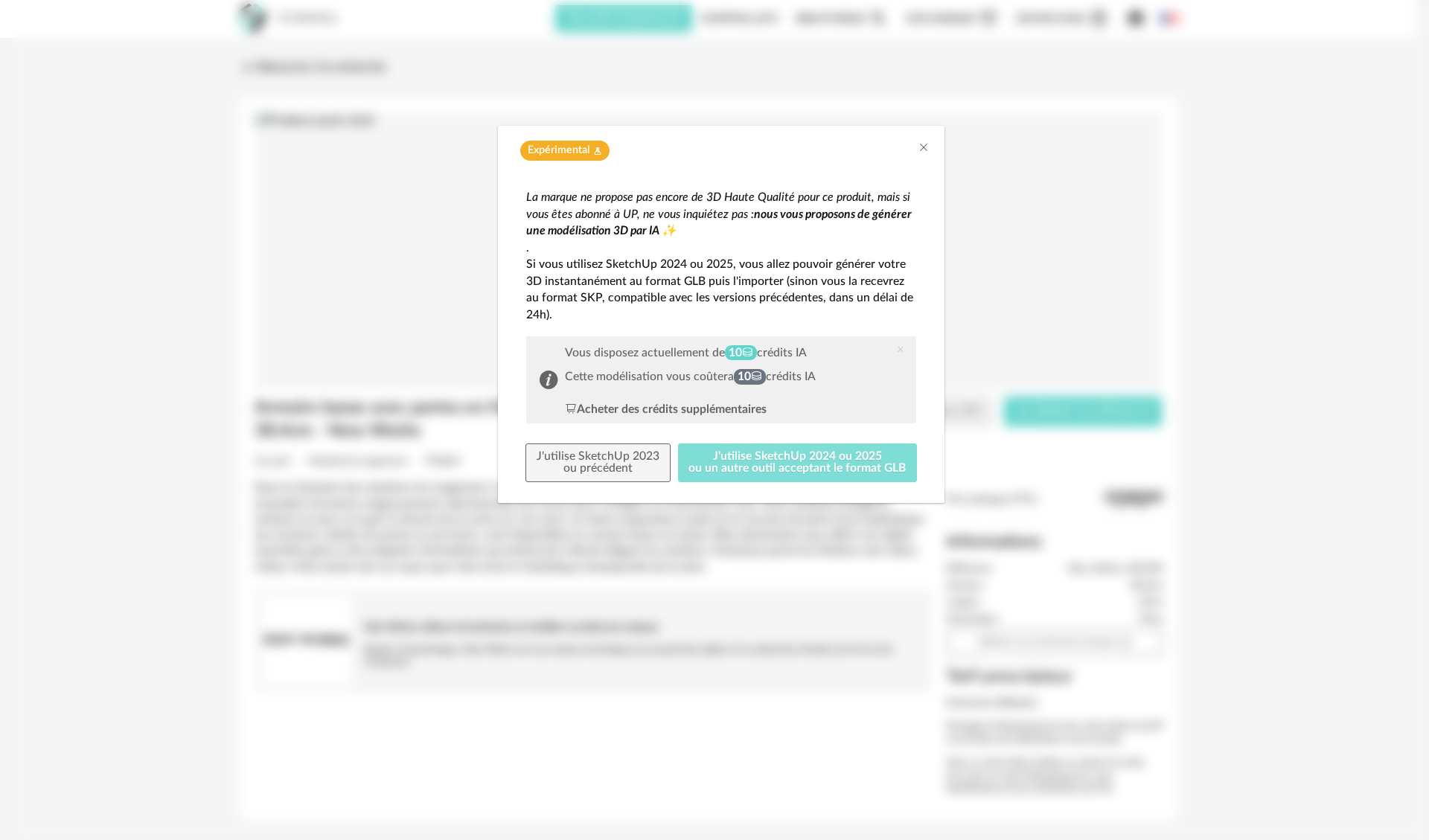 click on "J'utilise SketchUp 2024 ou 2025 ou un autre outil acceptant le format GLB" at bounding box center (798, 463) 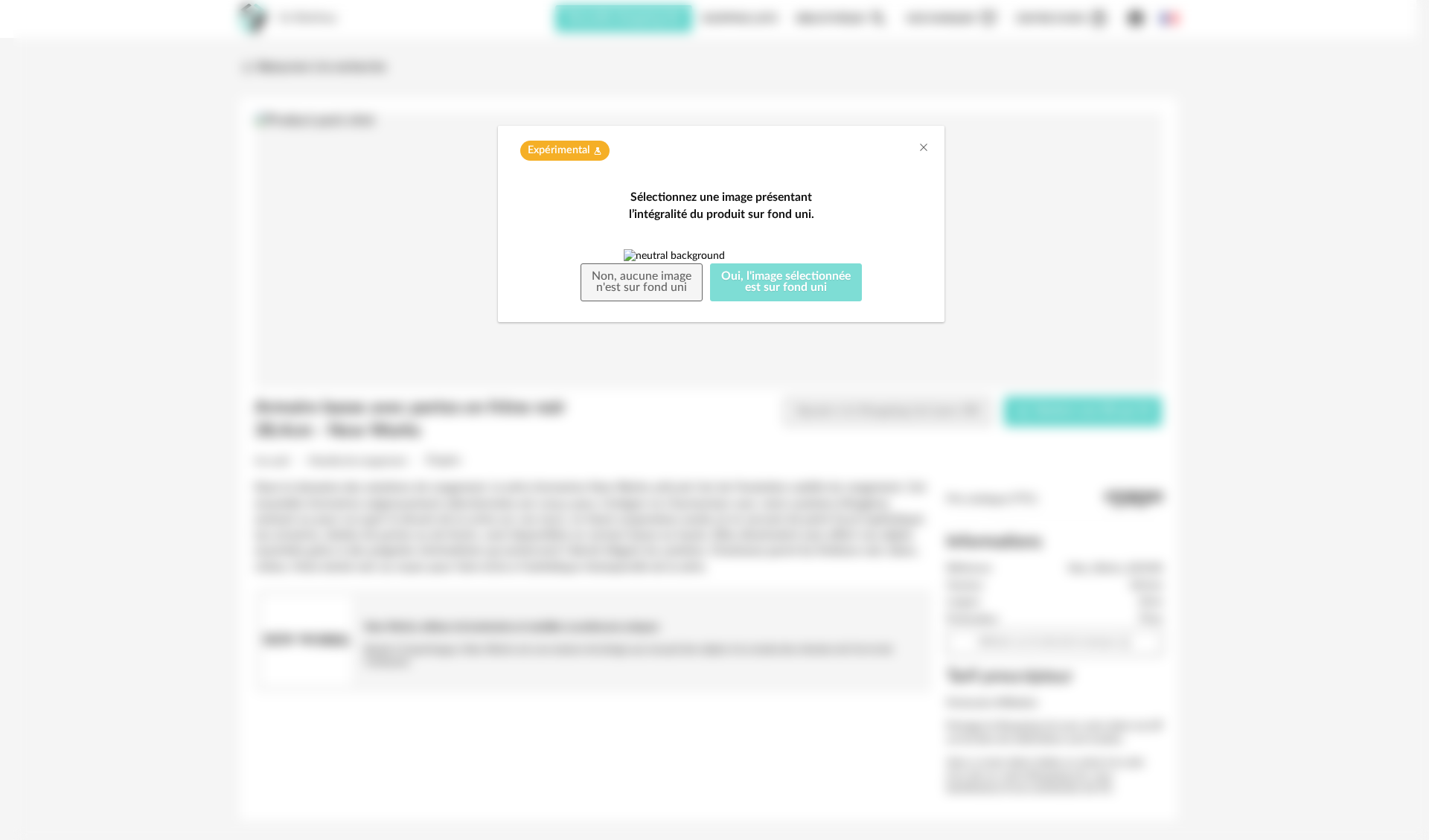 click on "Oui, l'image sélectionnée  est sur fond uni" at bounding box center [786, 283] 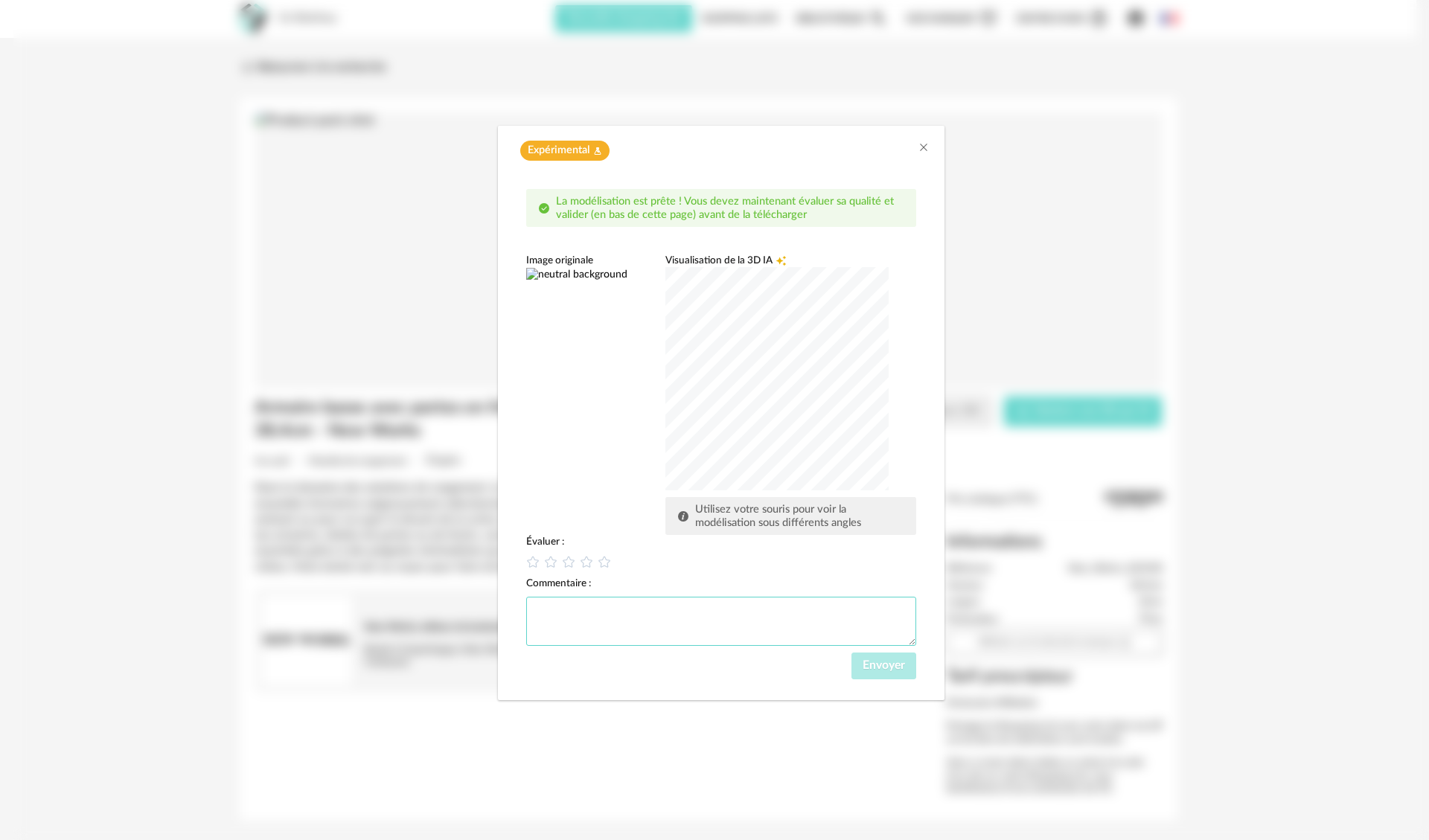 click at bounding box center [721, 621] 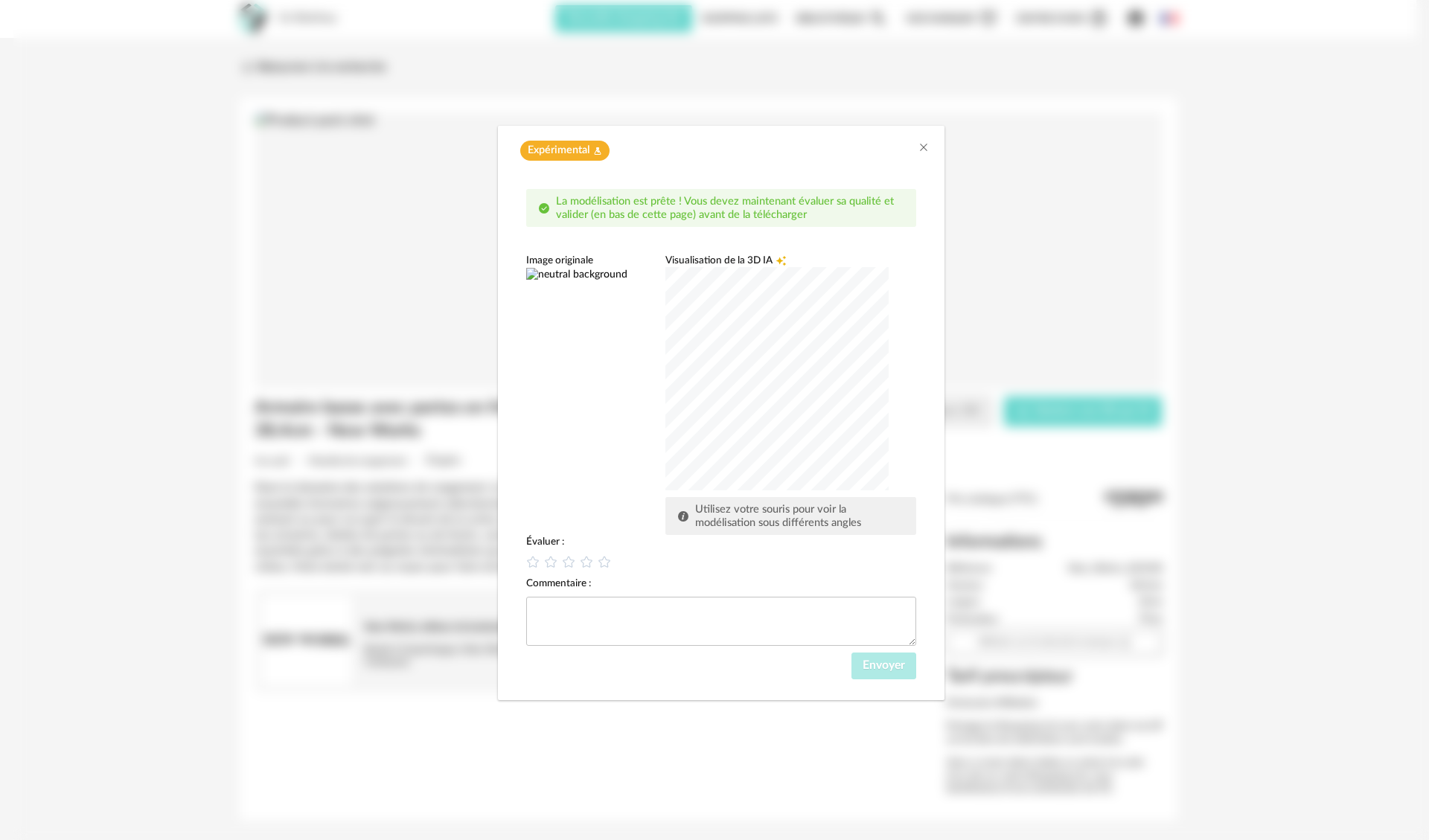 drag, startPoint x: 738, startPoint y: 522, endPoint x: 723, endPoint y: 522, distance: 15 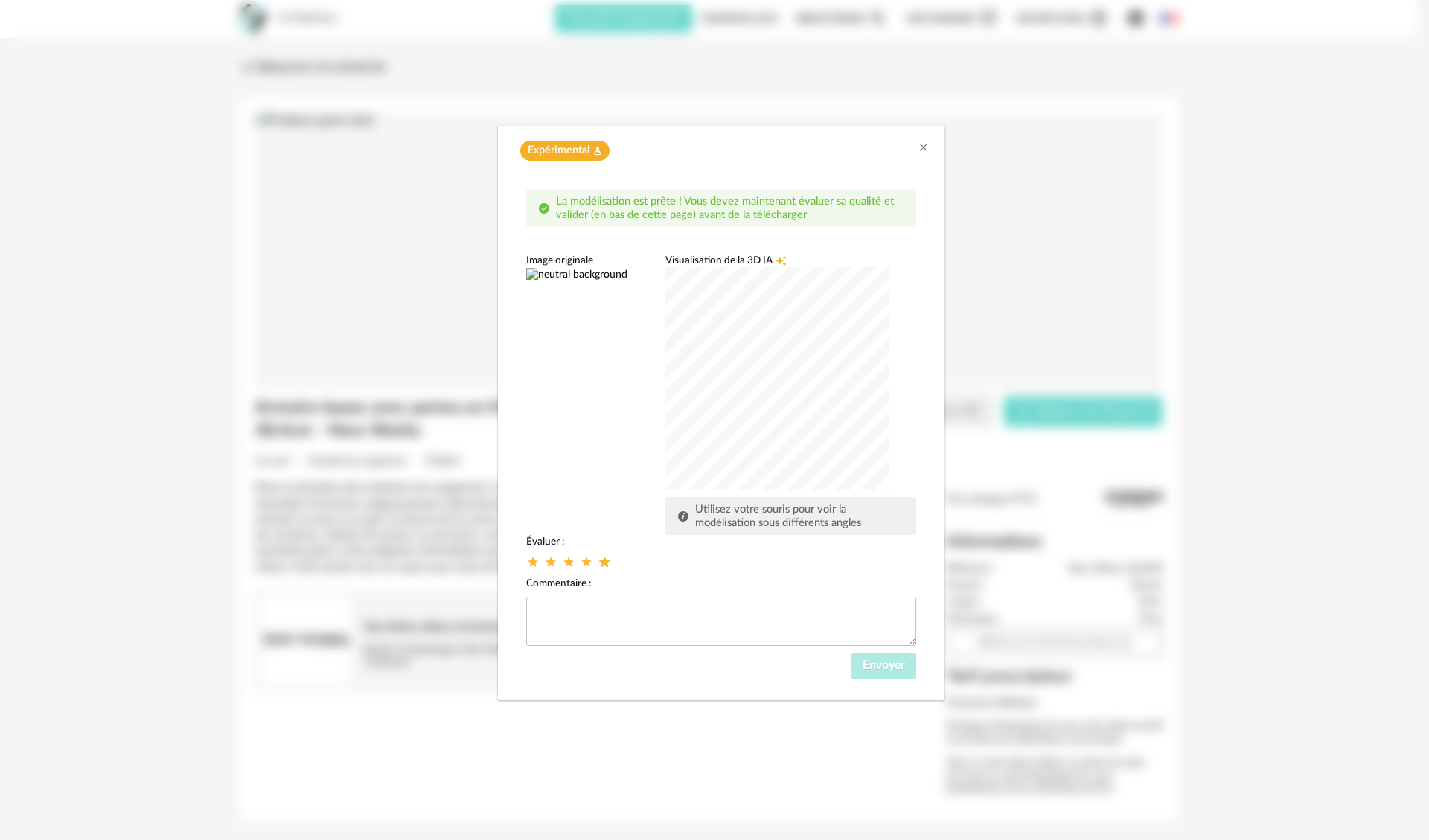 click at bounding box center (604, 562) 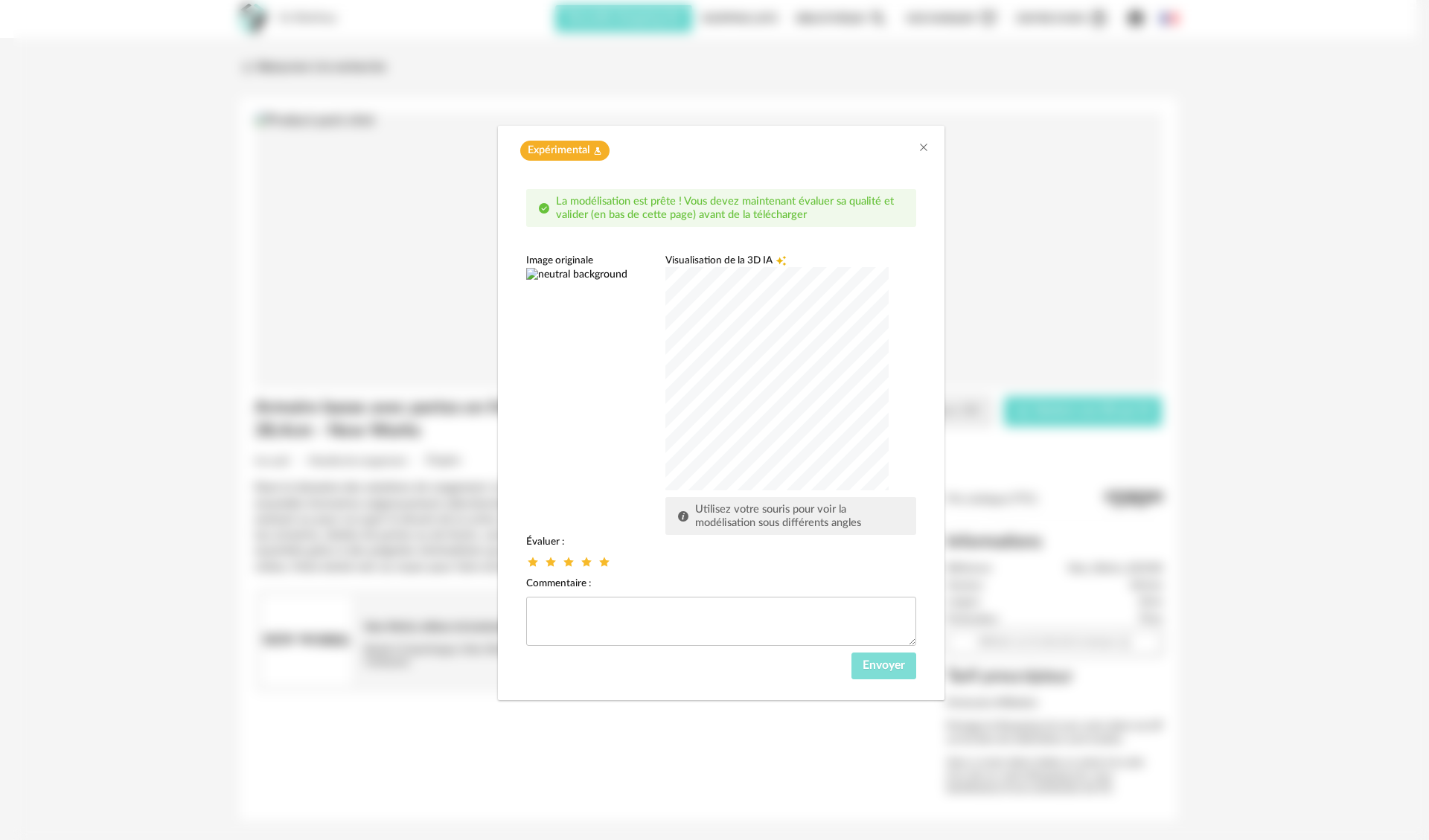 click on "Envoyer" at bounding box center (883, 665) 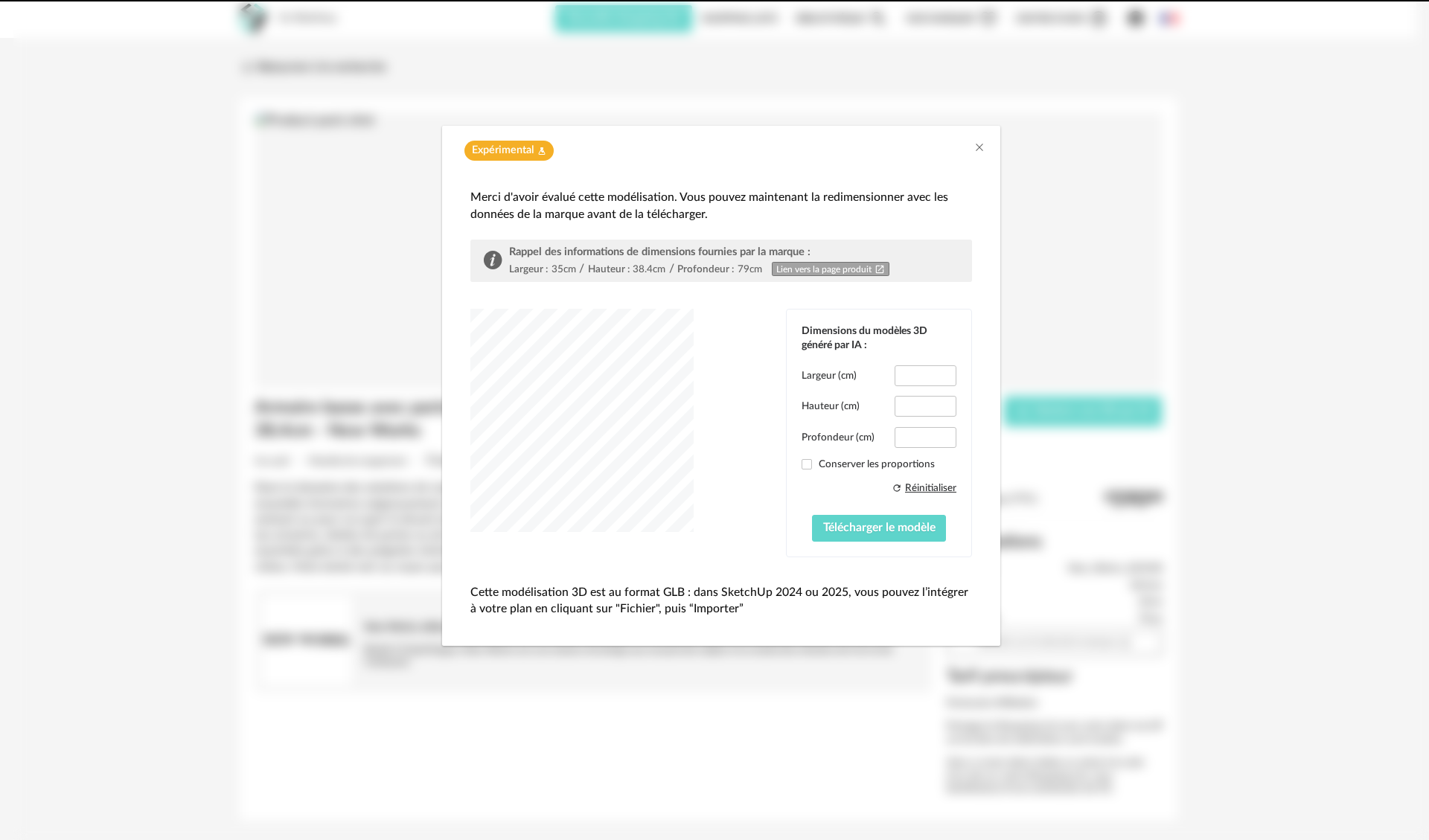 type on "****" 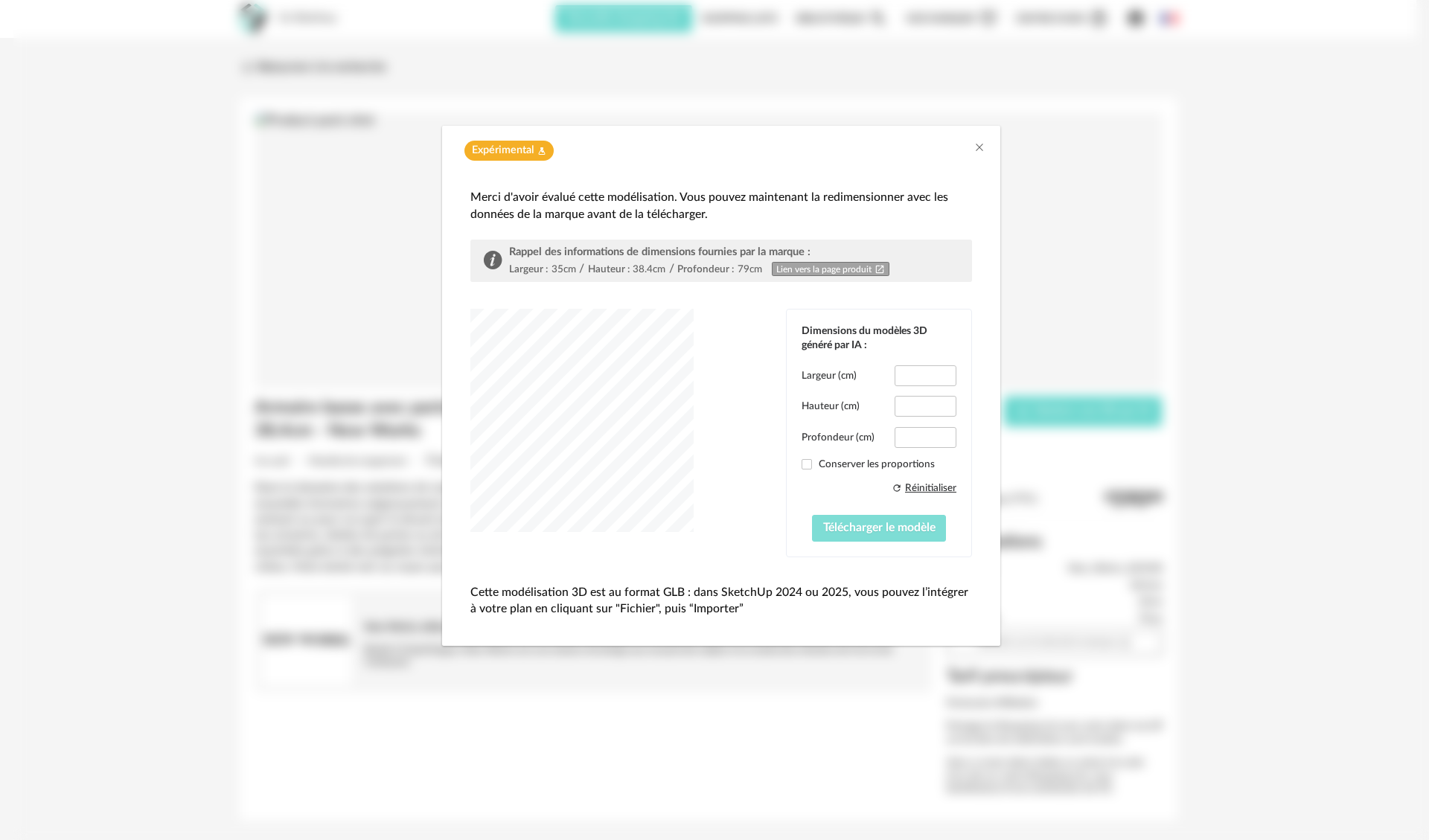 click on "Télécharger le modèle" at bounding box center (879, 528) 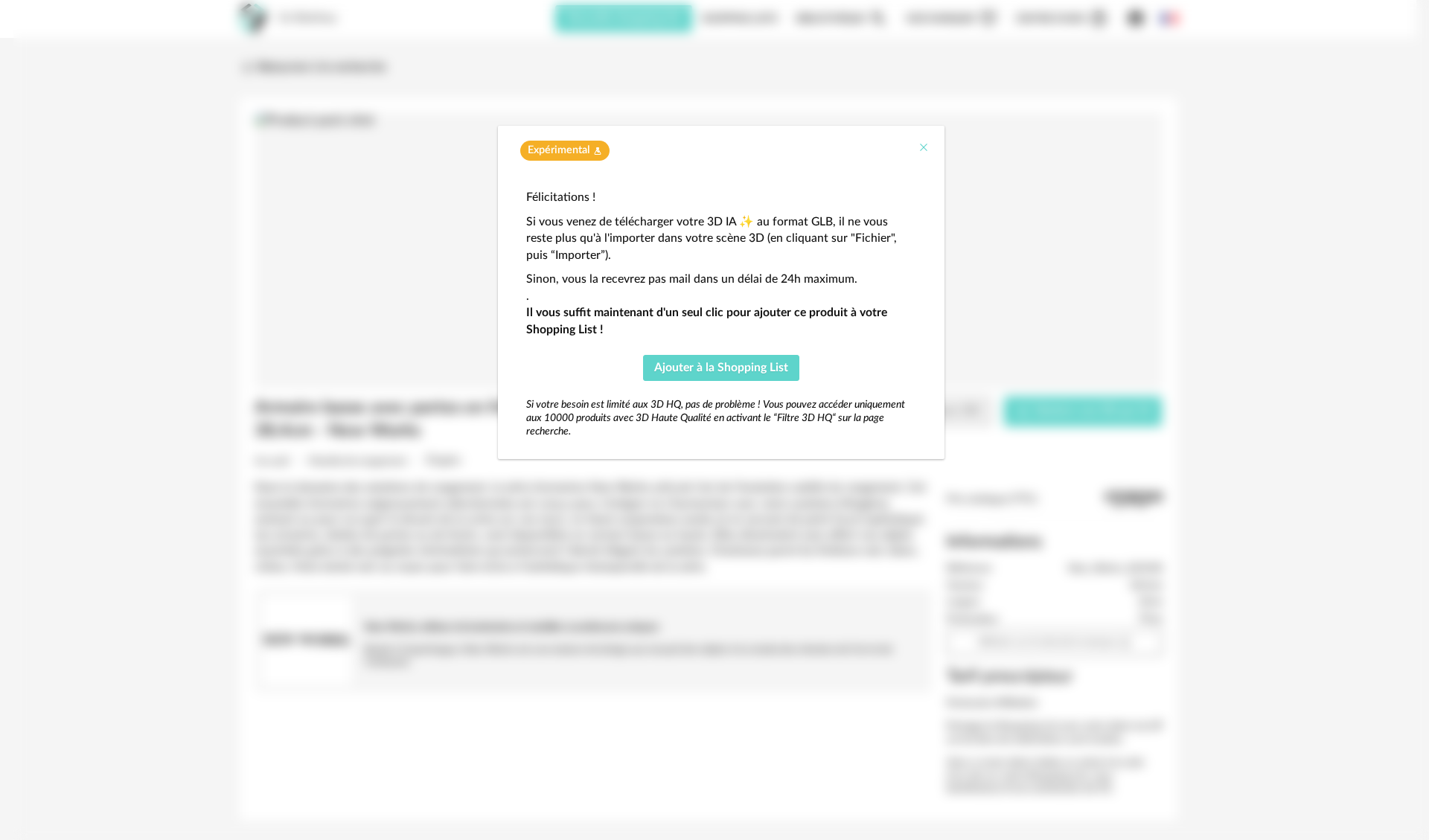click at bounding box center [924, 147] 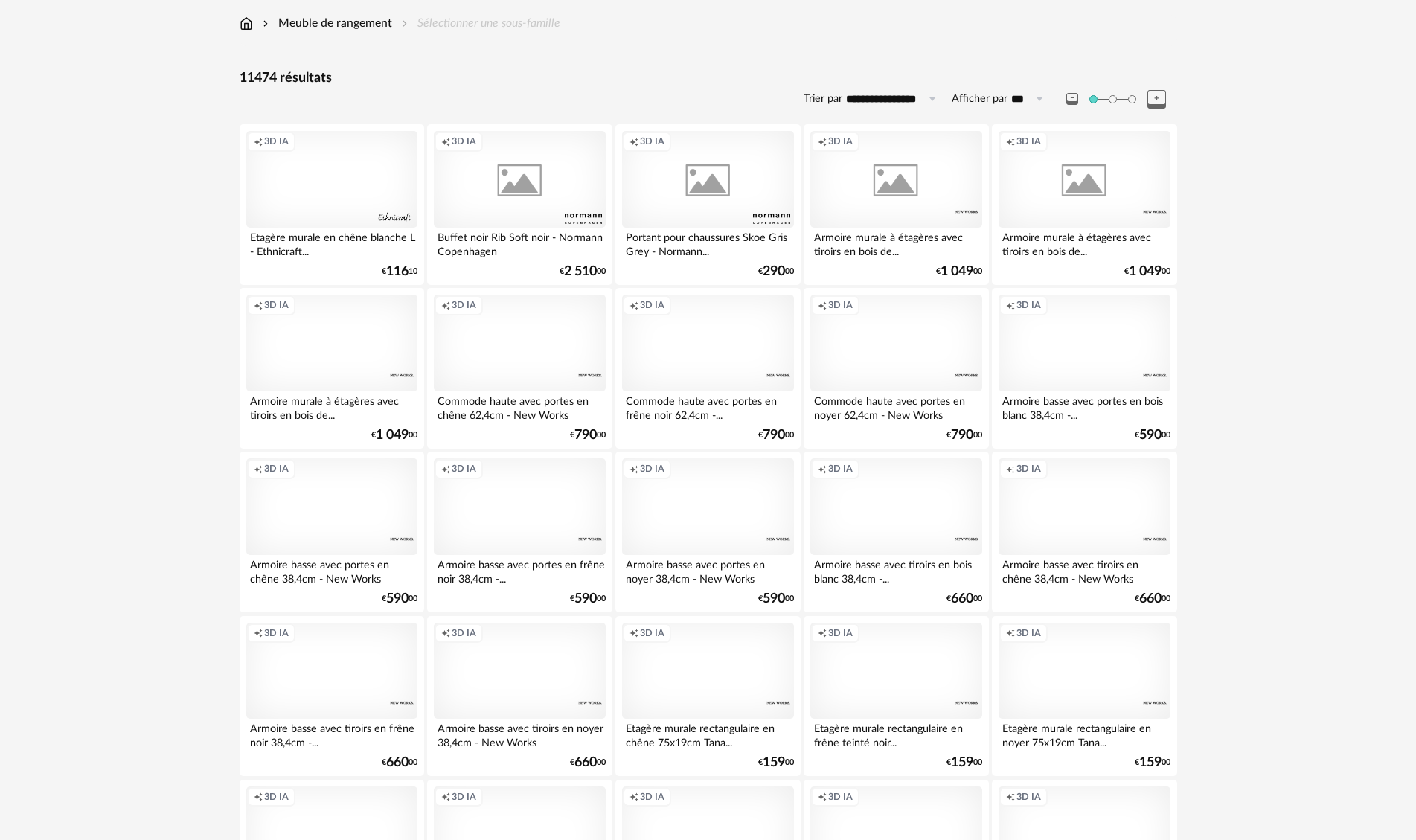 scroll, scrollTop: 0, scrollLeft: 0, axis: both 